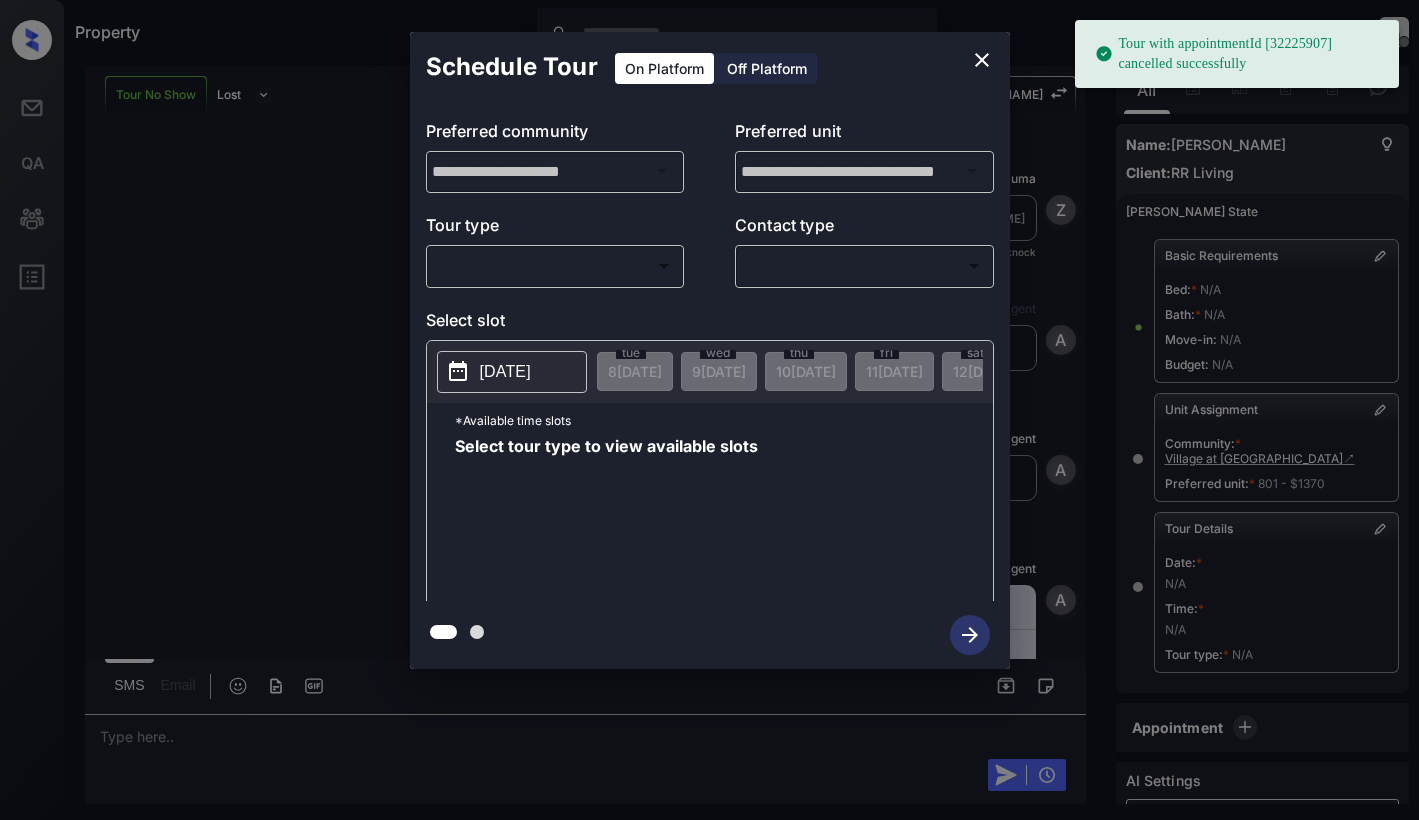 scroll, scrollTop: 0, scrollLeft: 0, axis: both 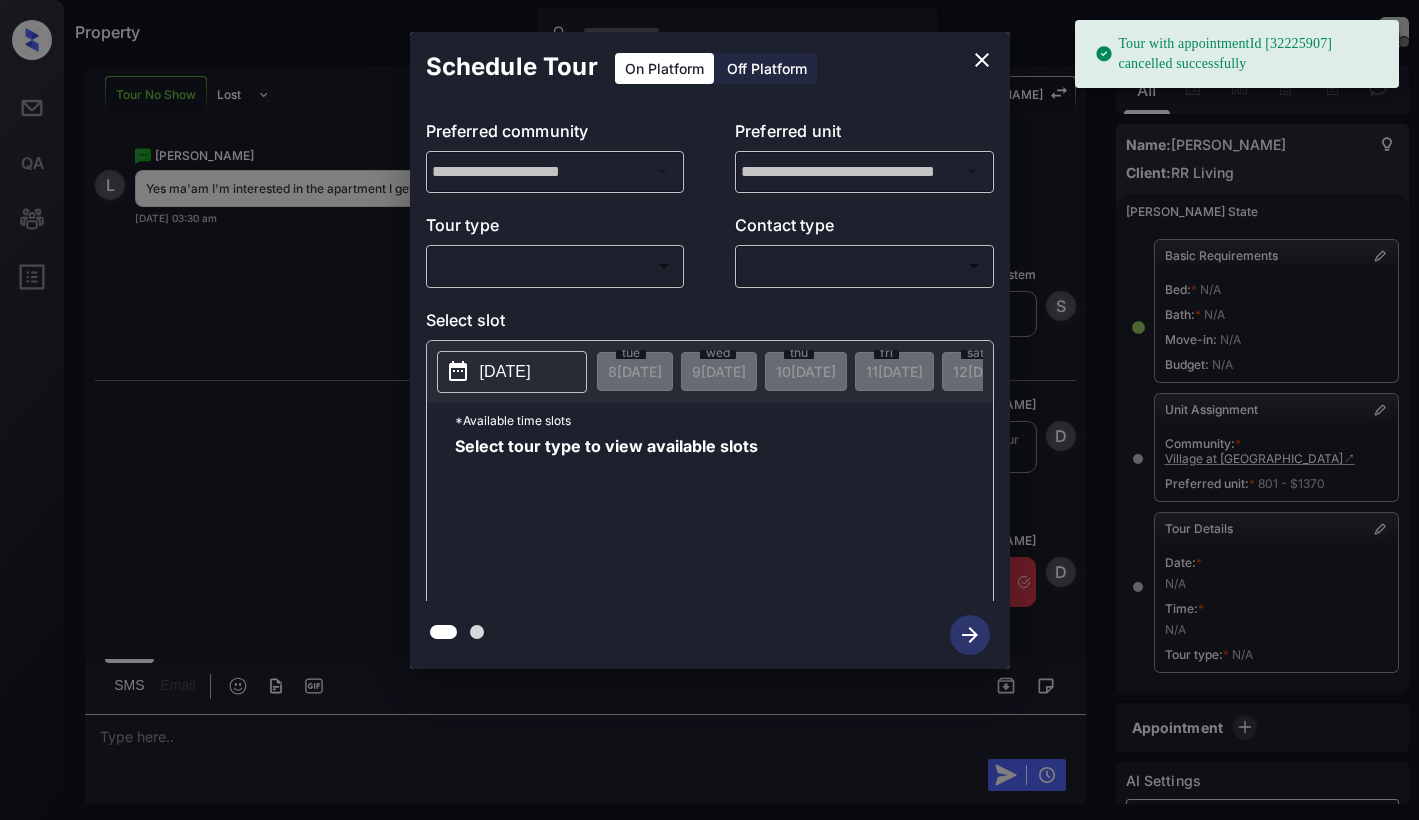 click on "Tour with appointmentId [32225907] cancelled successfully Property Dominic Ceralde Offline Set yourself   online Set yourself   on break Profile Switch to  light  mode Sign out Tour No Show Lost Lead Sentiment: Angry Upon sliding the acknowledgement:  Lead will move to lost stage. * ​ SMS and call option will be set to opt out. AFM will be turned off for the lead. Kelsey New Message Zuma Lead transferred to leasing agent: kelsey Jun 27, 2025 10:13 am  Sync'd w  knock Z New Message Agent Lead created via webhook in Inbound stage. Jun 27, 2025 10:13 am A New Message Agent AFM Request sent to Kelsey. Jun 27, 2025 10:13 am A New Message Agent Notes Note: Structured Note:
Move In Date: 2025-07-18
Jun 27, 2025 10:13 am A New Message Kelsey Lead Details Updated
Move In Date:  18-7-2025
Jun 27, 2025 10:13 am K New Message Kelsey Jun 27, 2025 10:13 am   | SmarterAFMV2Sms  Sync'd w  knock K New Message Kelsey Lead archived by Kelsey! Jun 27, 2025 10:13 am K New Message Lelia Lambert Jun 27, 2025 10:16 am   L S" at bounding box center [709, 410] 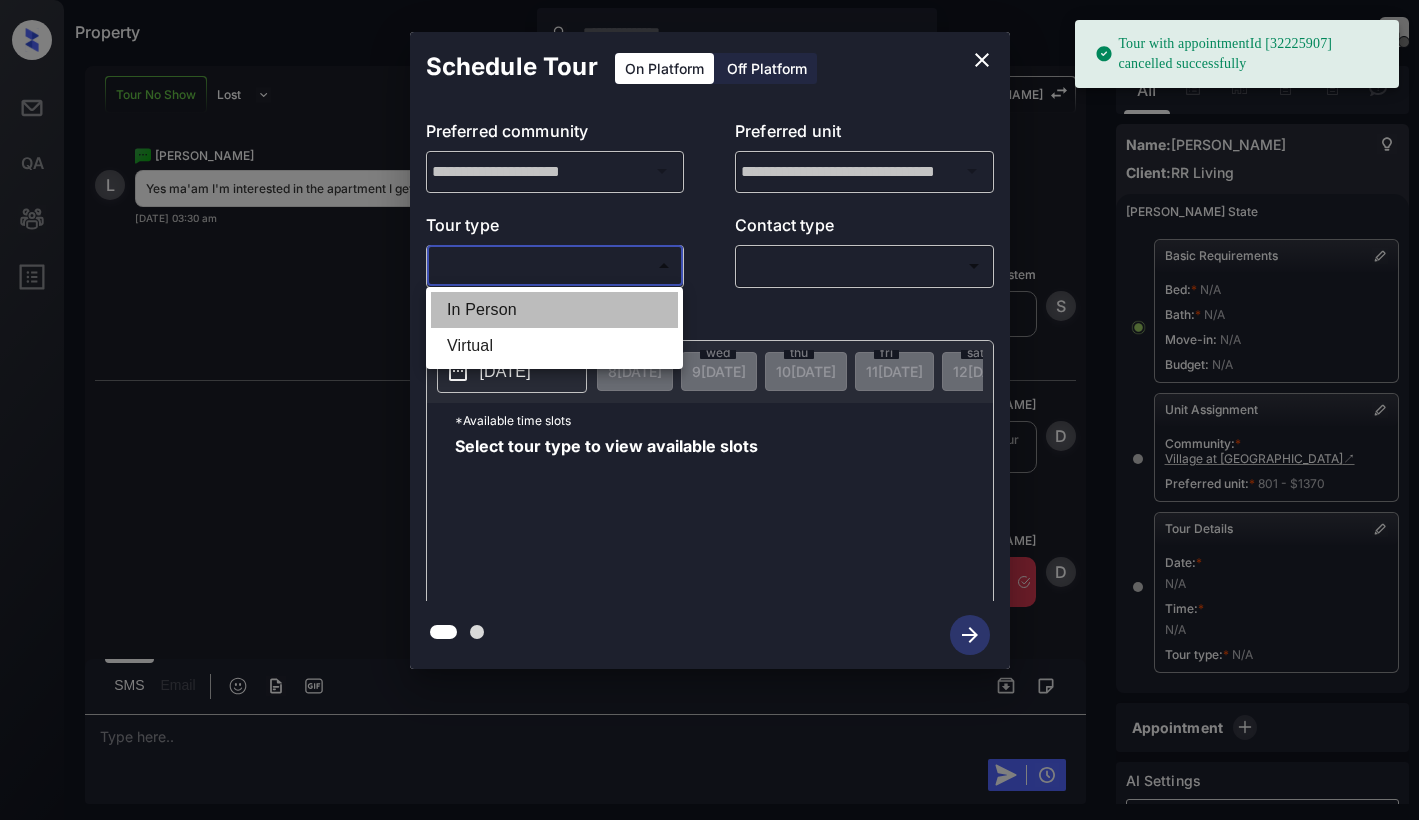click on "In Person" at bounding box center [554, 310] 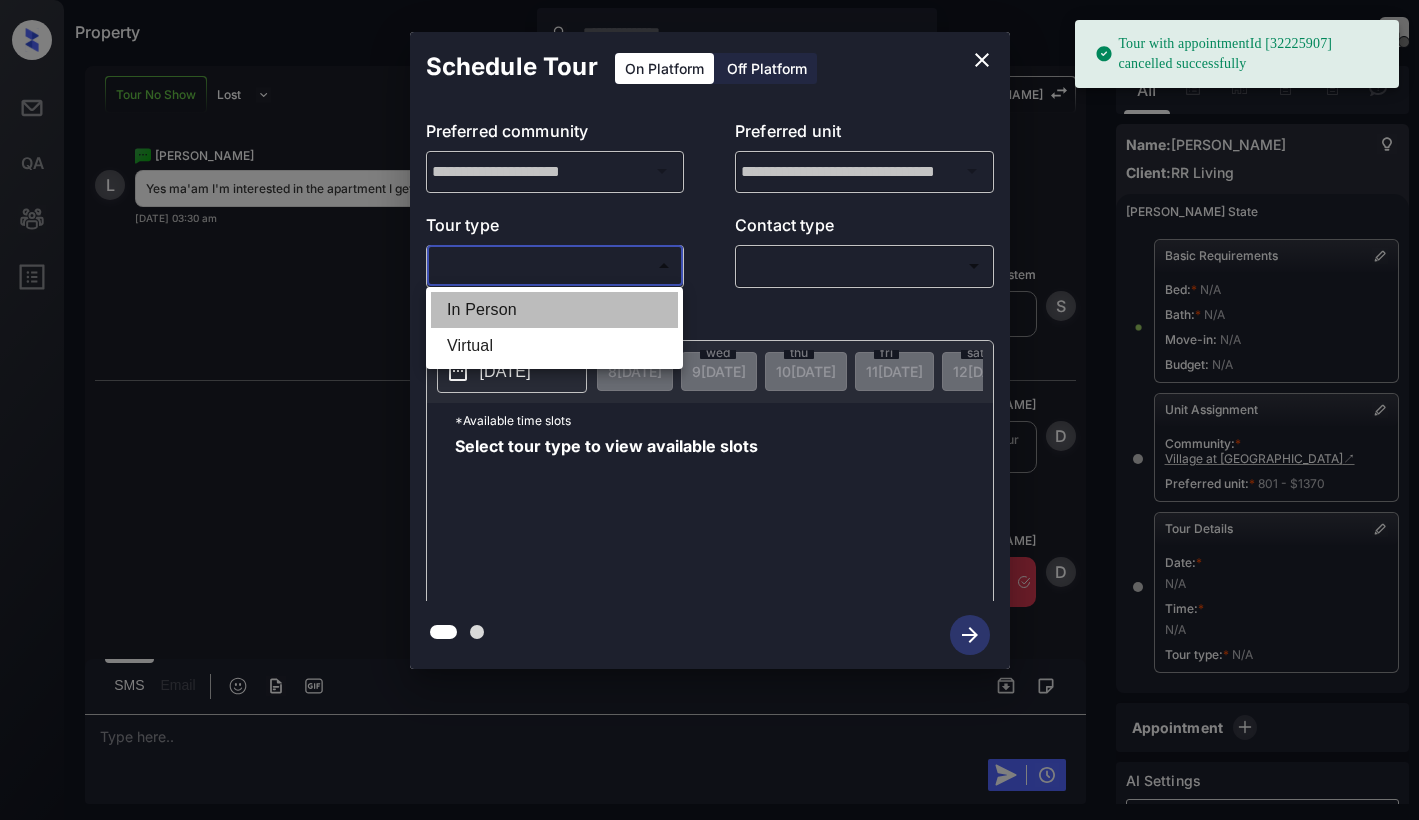 type on "********" 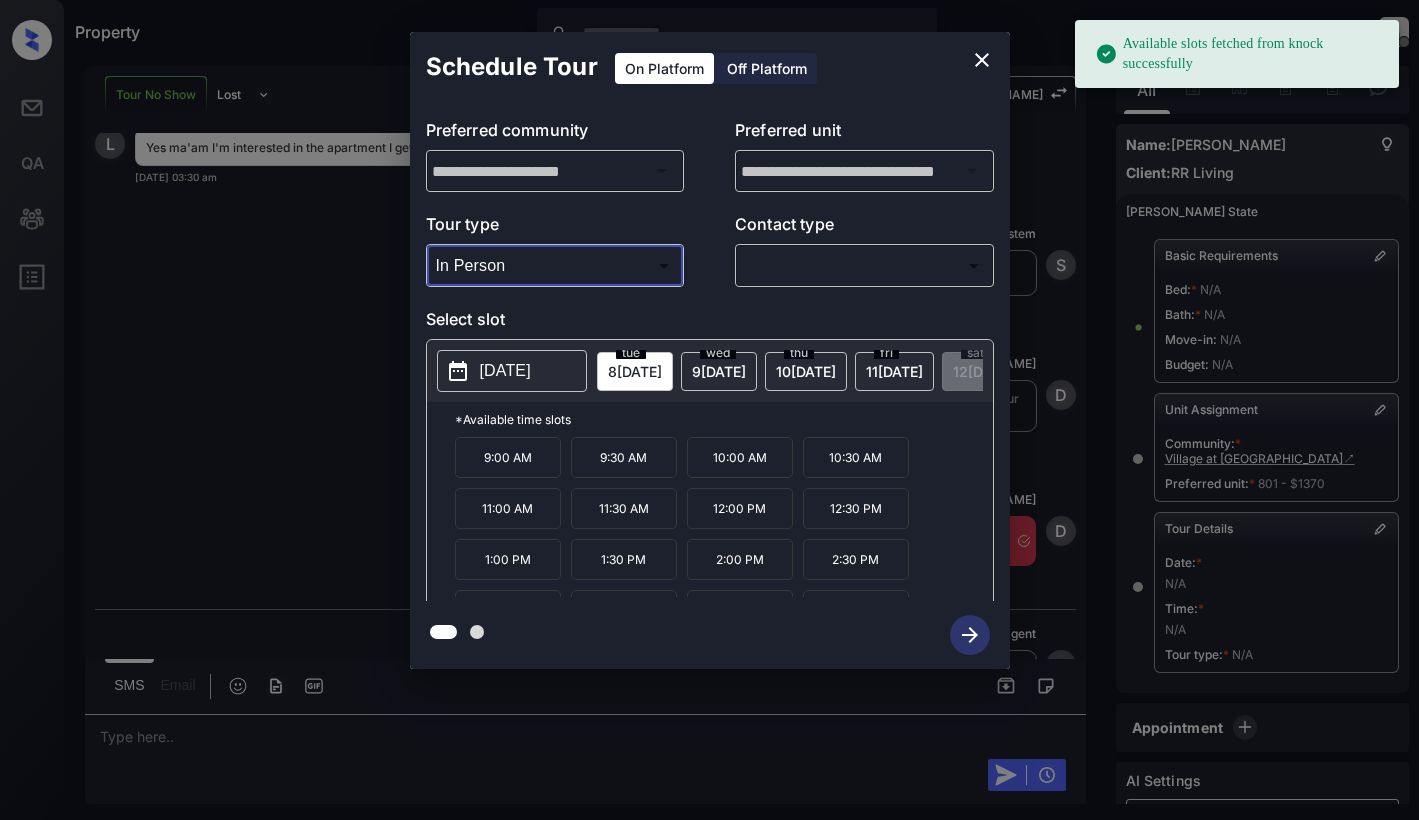 scroll, scrollTop: 6811, scrollLeft: 0, axis: vertical 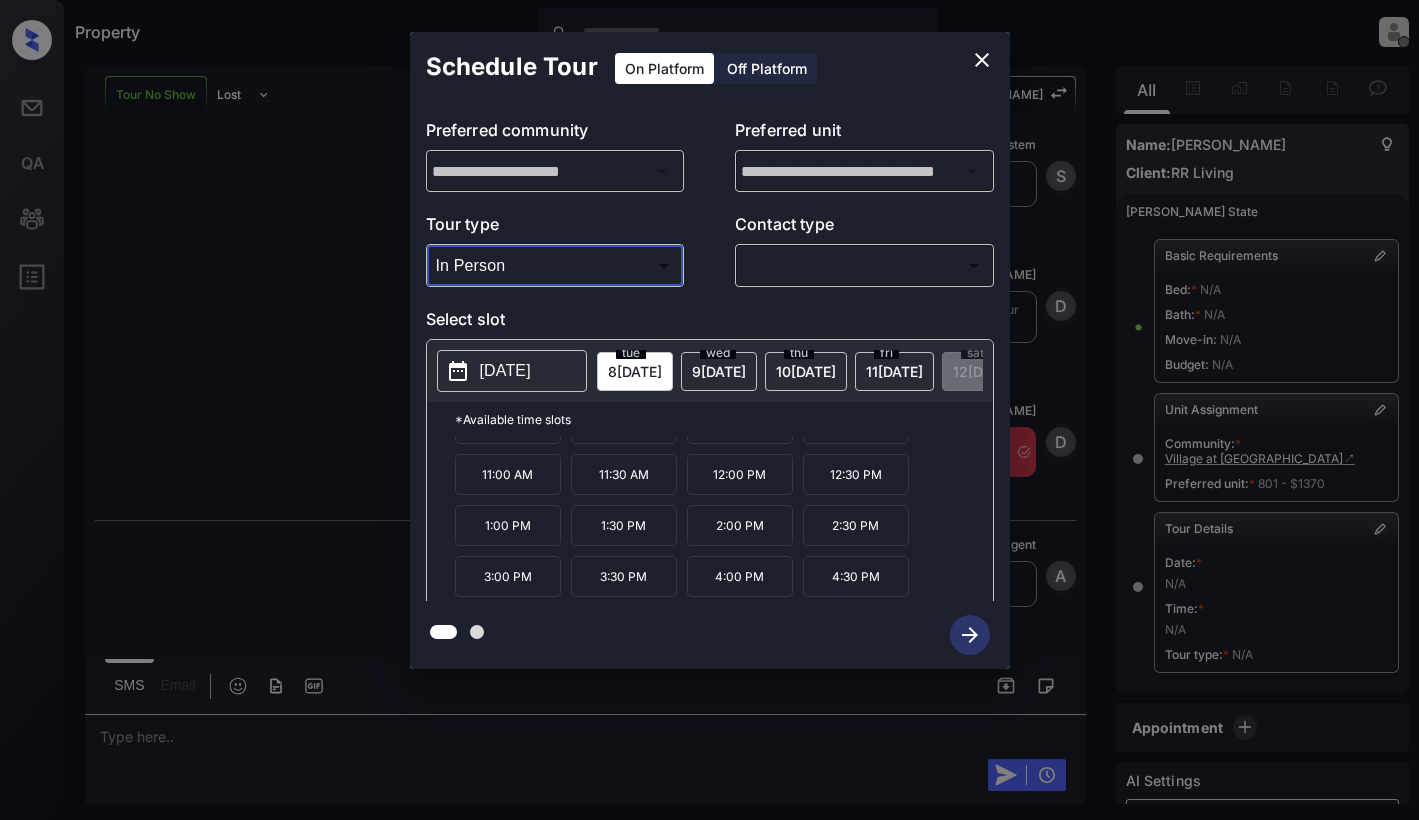 click 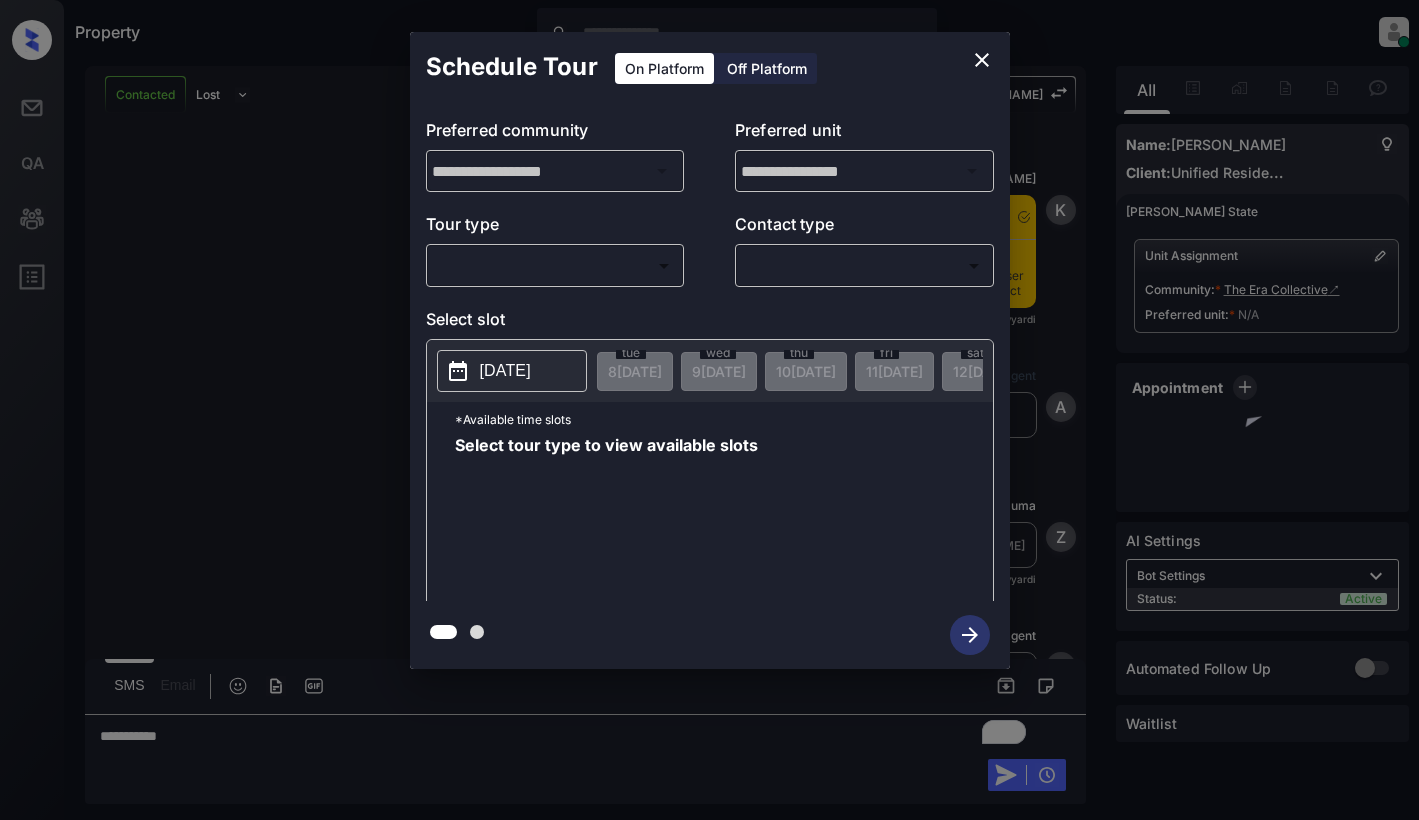 scroll, scrollTop: 0, scrollLeft: 0, axis: both 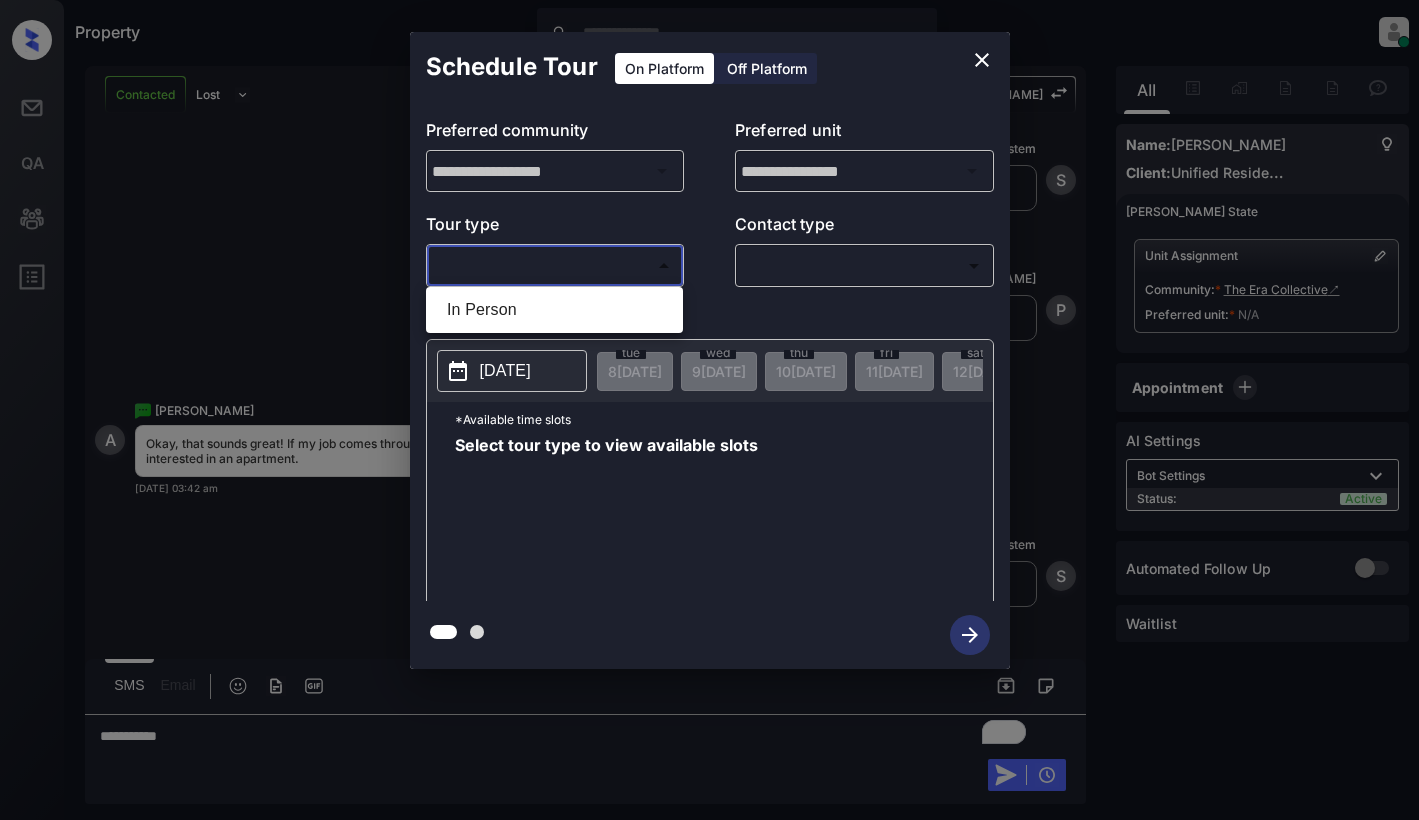 click on "Property Dominic Ceralde Online Set yourself   offline Set yourself   on break Profile Switch to  light  mode Sign out Contacted Lost Lead Sentiment: Angry Upon sliding the acknowledgement:  Lead will move to lost stage. * ​ SMS and call option will be set to opt out. AFM will be turned off for the lead. Kelsey New Message Kelsey Notes Note: https://conversation.getzuma.com/686c36aeb819fc7c02ae10d1 - Paste this link into your browser to view Kelsey’s conversation with the prospect Jul 07, 2025 02:05 pm  Sync'd w  yardi K New Message Agent Lead created via leadPoller in Inbound stage. Jul 07, 2025 02:05 pm A New Message Zuma Lead transferred to leasing agent: kelsey Jul 07, 2025 02:05 pm  Sync'd w  yardi Z New Message Agent AFM Request sent to Kelsey. Jul 07, 2025 02:05 pm A New Message Agent Notes Note: Structured Note:
Move In Date: 2025-07-21
ILS Note:
Austin Dennison is interested in 0 Bed, 1 Bath floor plan, Westmoreland Studio model. Jul 07, 2025 02:05 pm A New Message Kelsey Jul 07, 2025 02:05 pm" at bounding box center (709, 410) 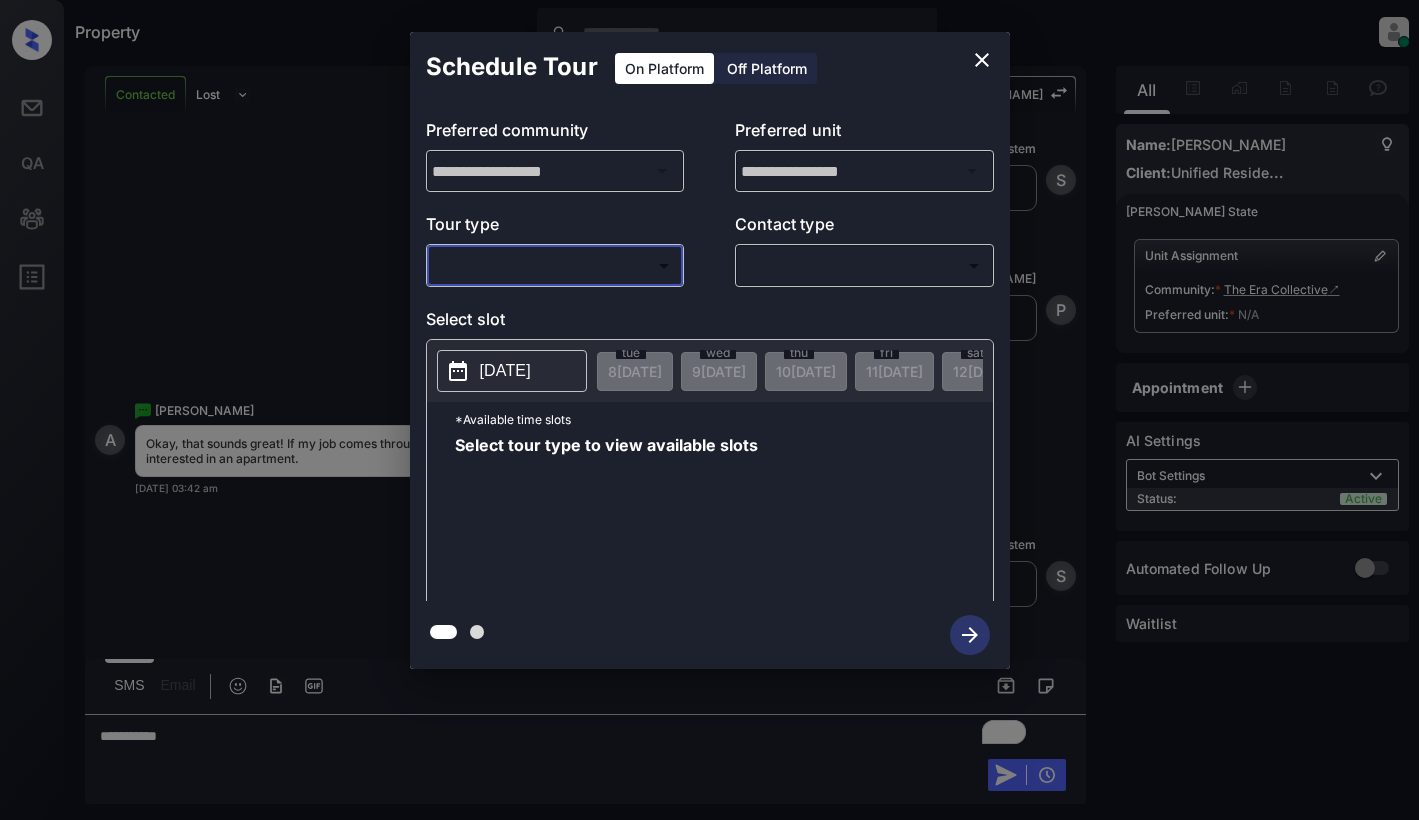 click 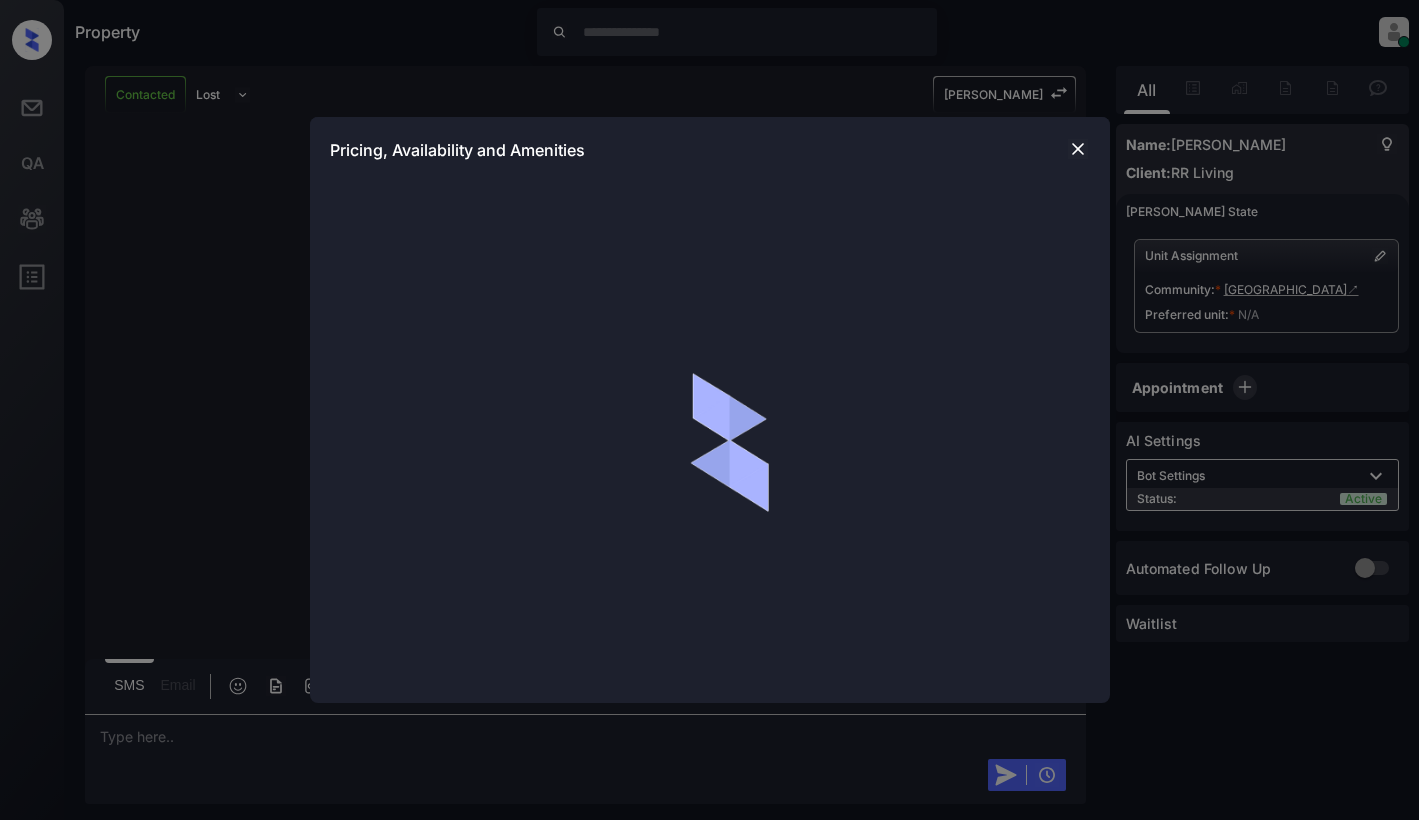 scroll, scrollTop: 0, scrollLeft: 0, axis: both 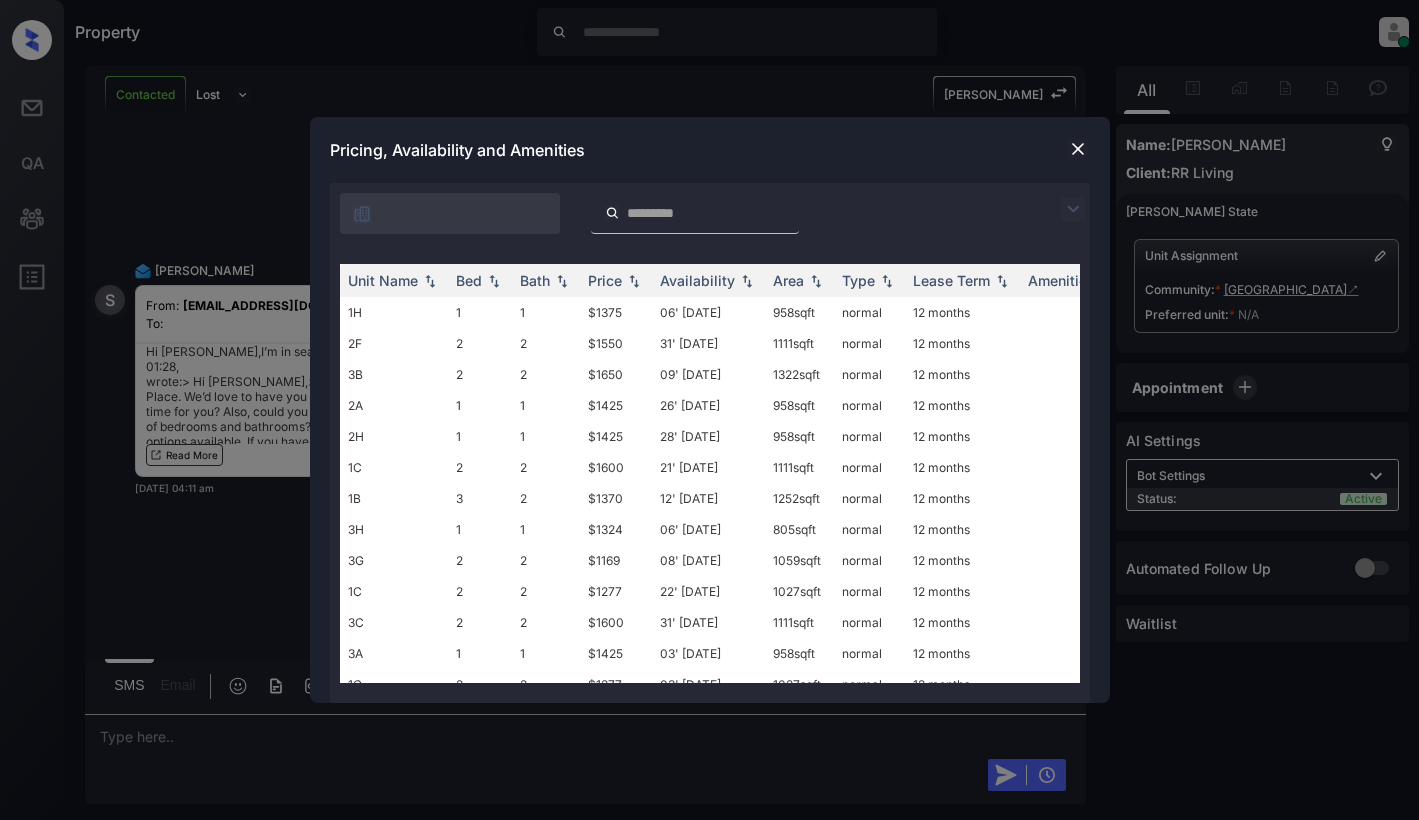 click at bounding box center [1073, 209] 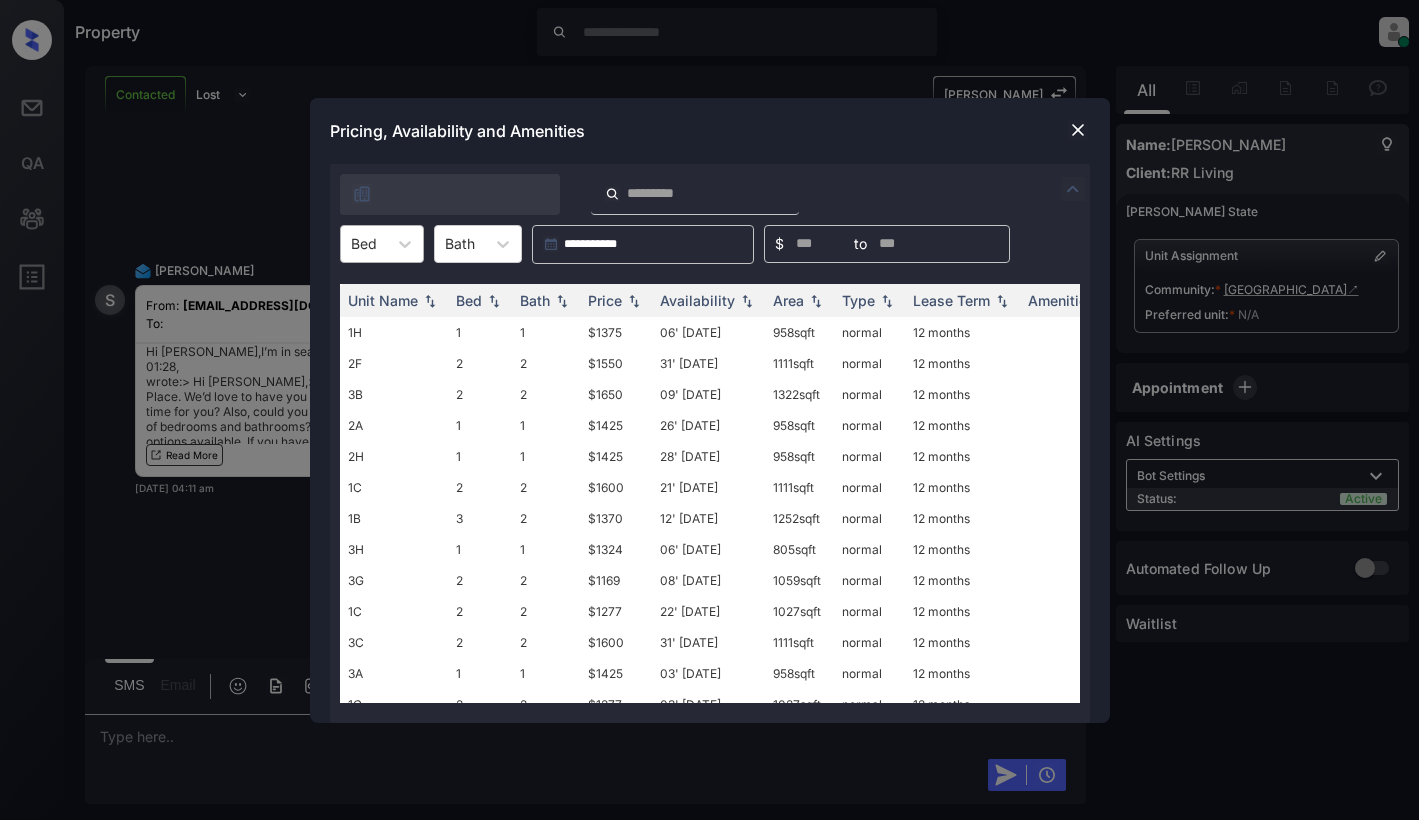click at bounding box center [364, 243] 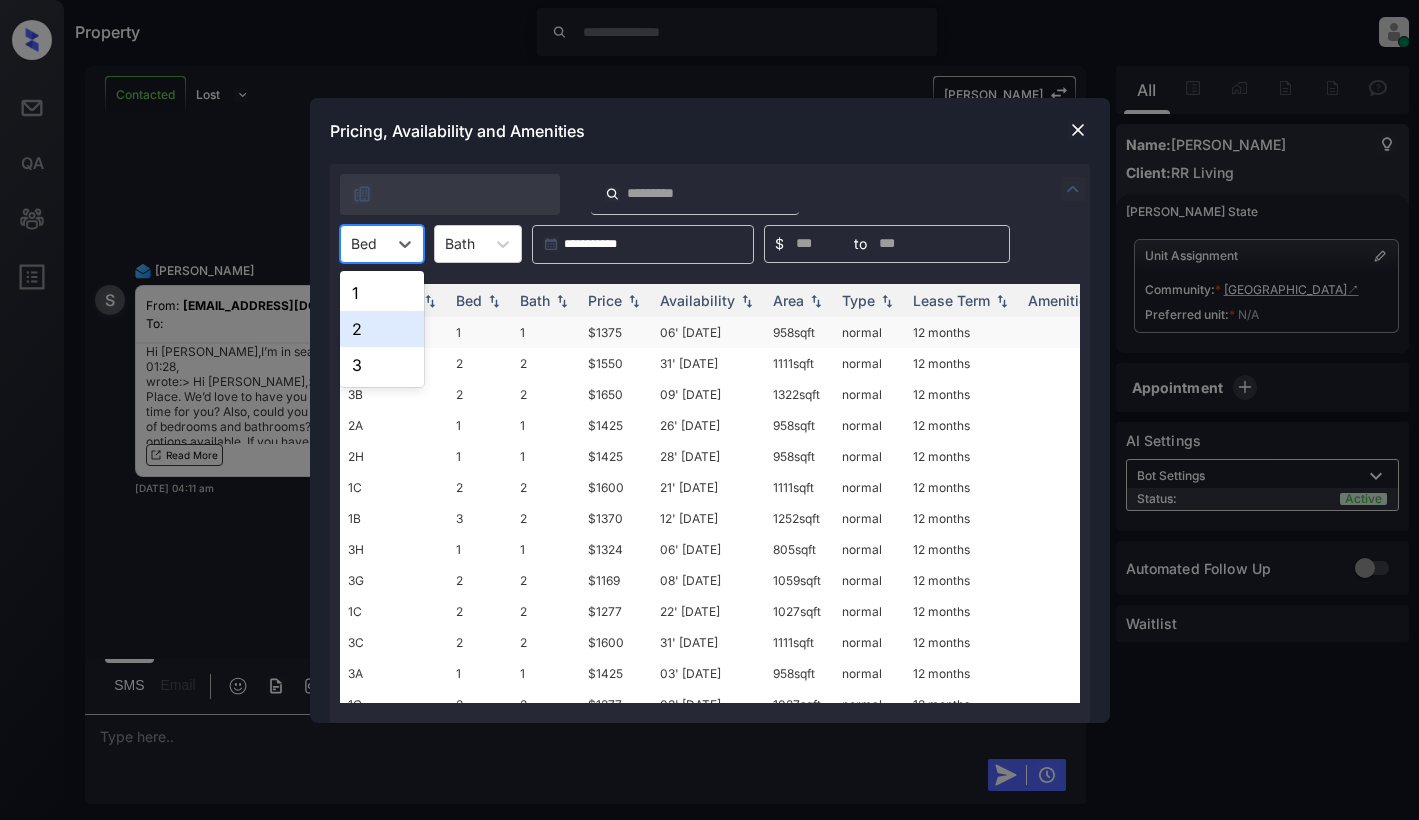 click on "2" at bounding box center [382, 329] 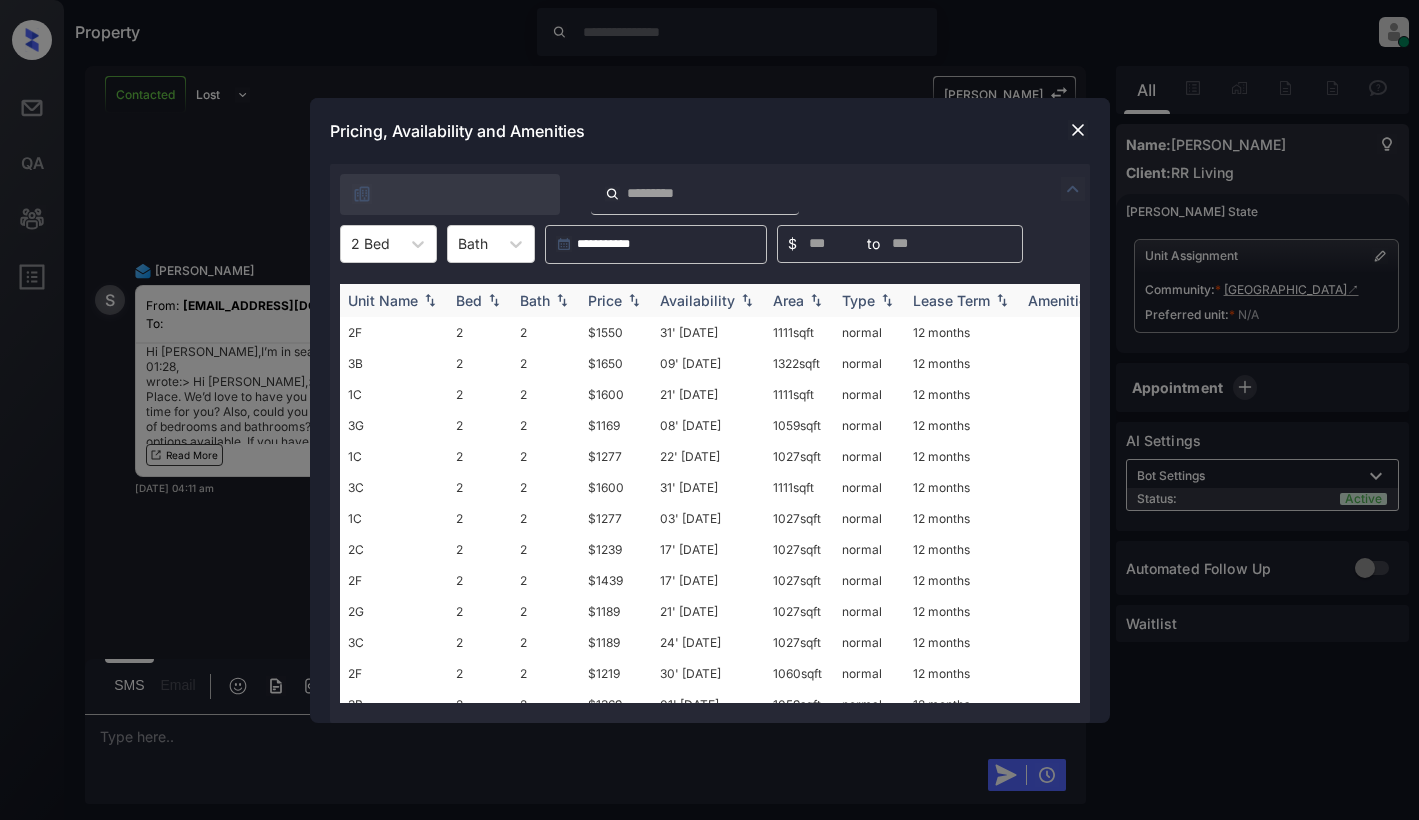 click at bounding box center (634, 300) 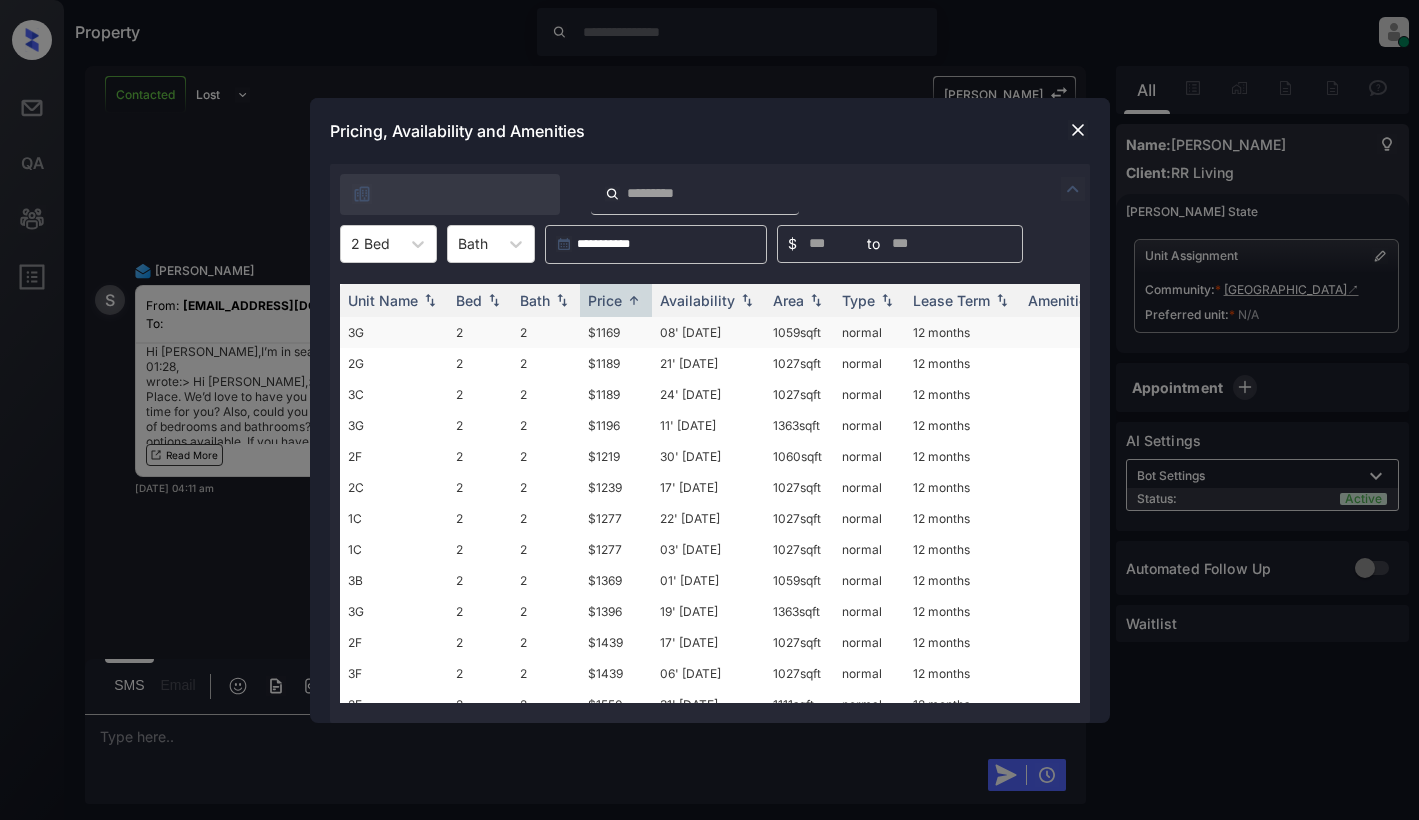 click on "$1169" at bounding box center (616, 332) 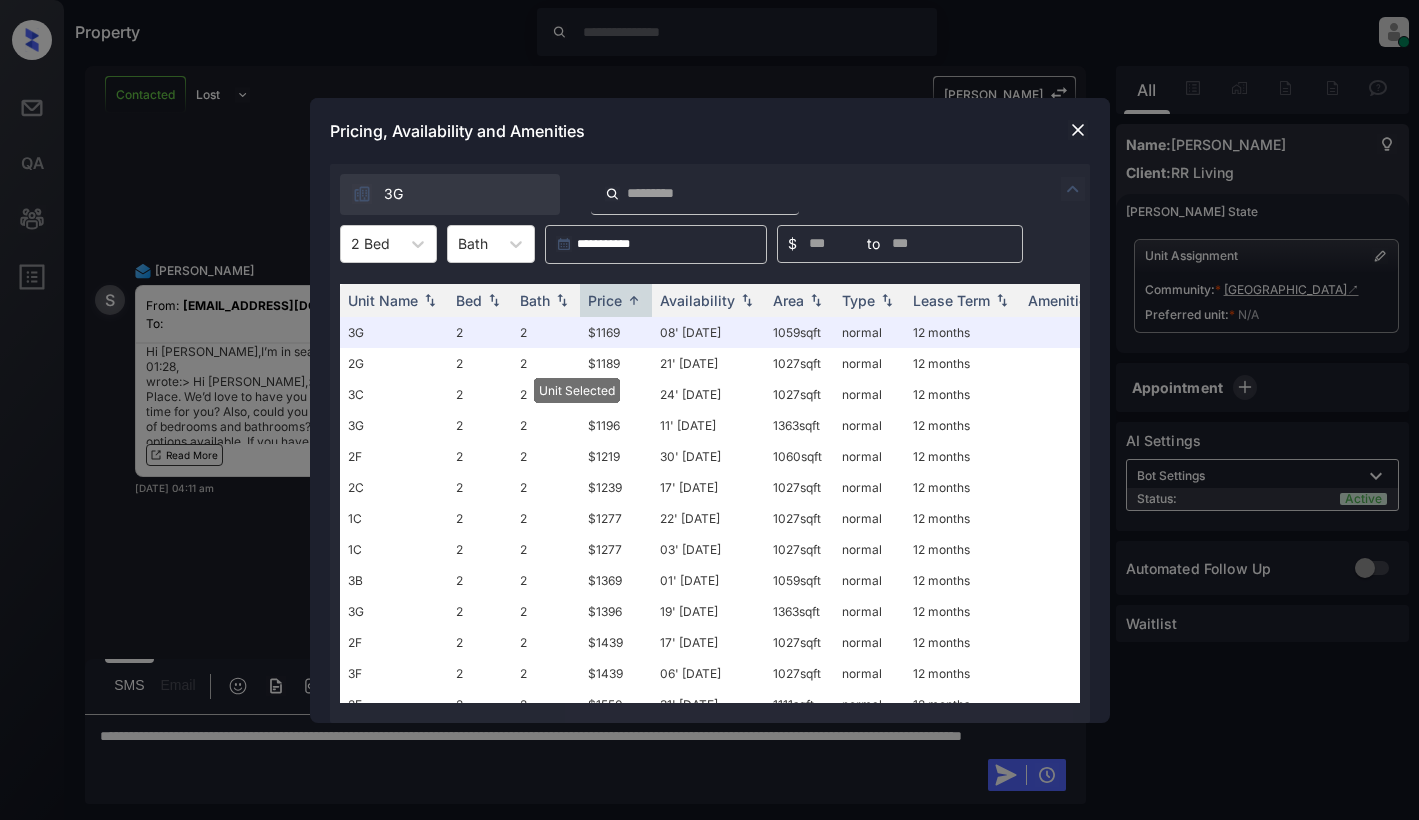 click at bounding box center [1078, 130] 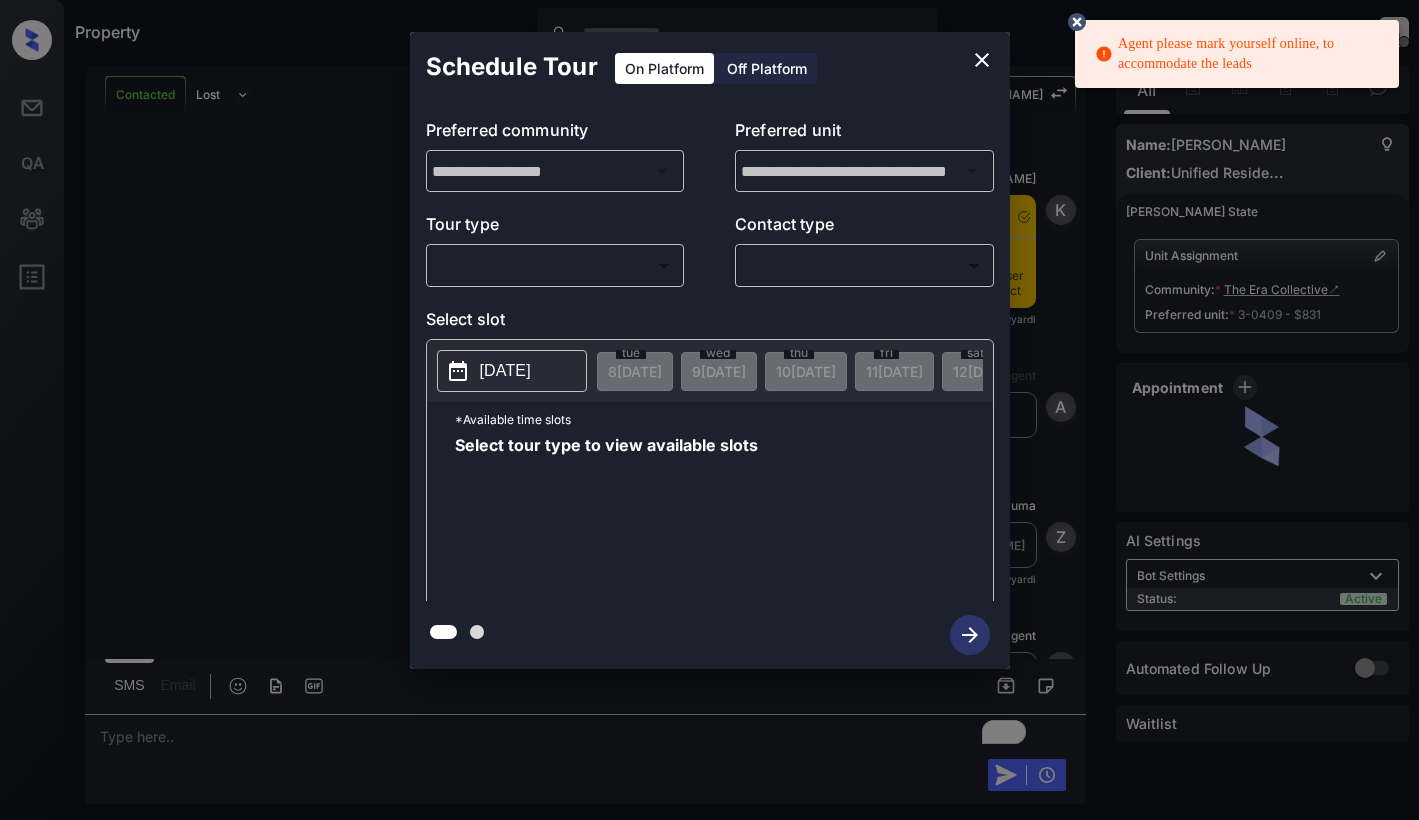 scroll, scrollTop: 0, scrollLeft: 0, axis: both 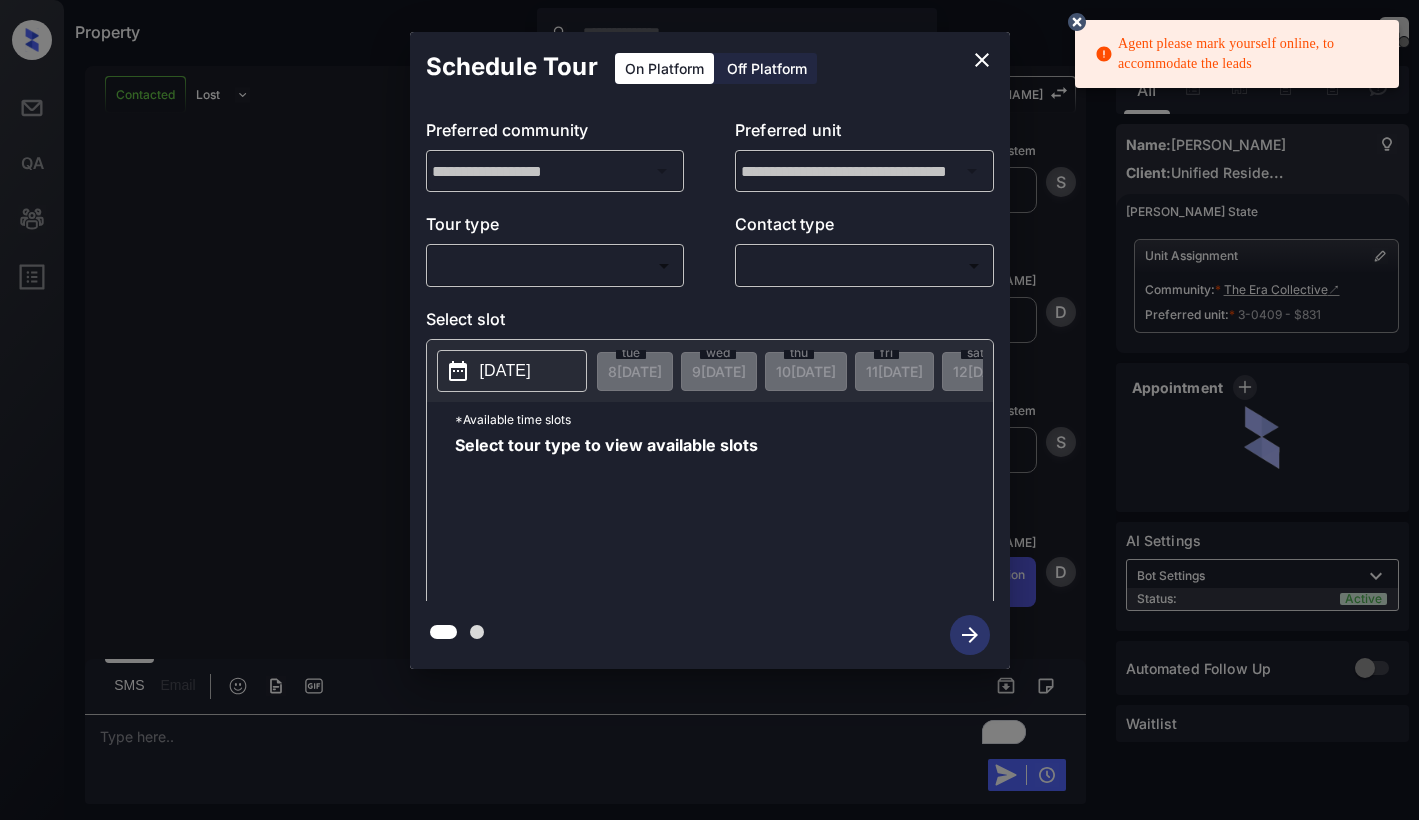 click on "​ ​" at bounding box center [555, 265] 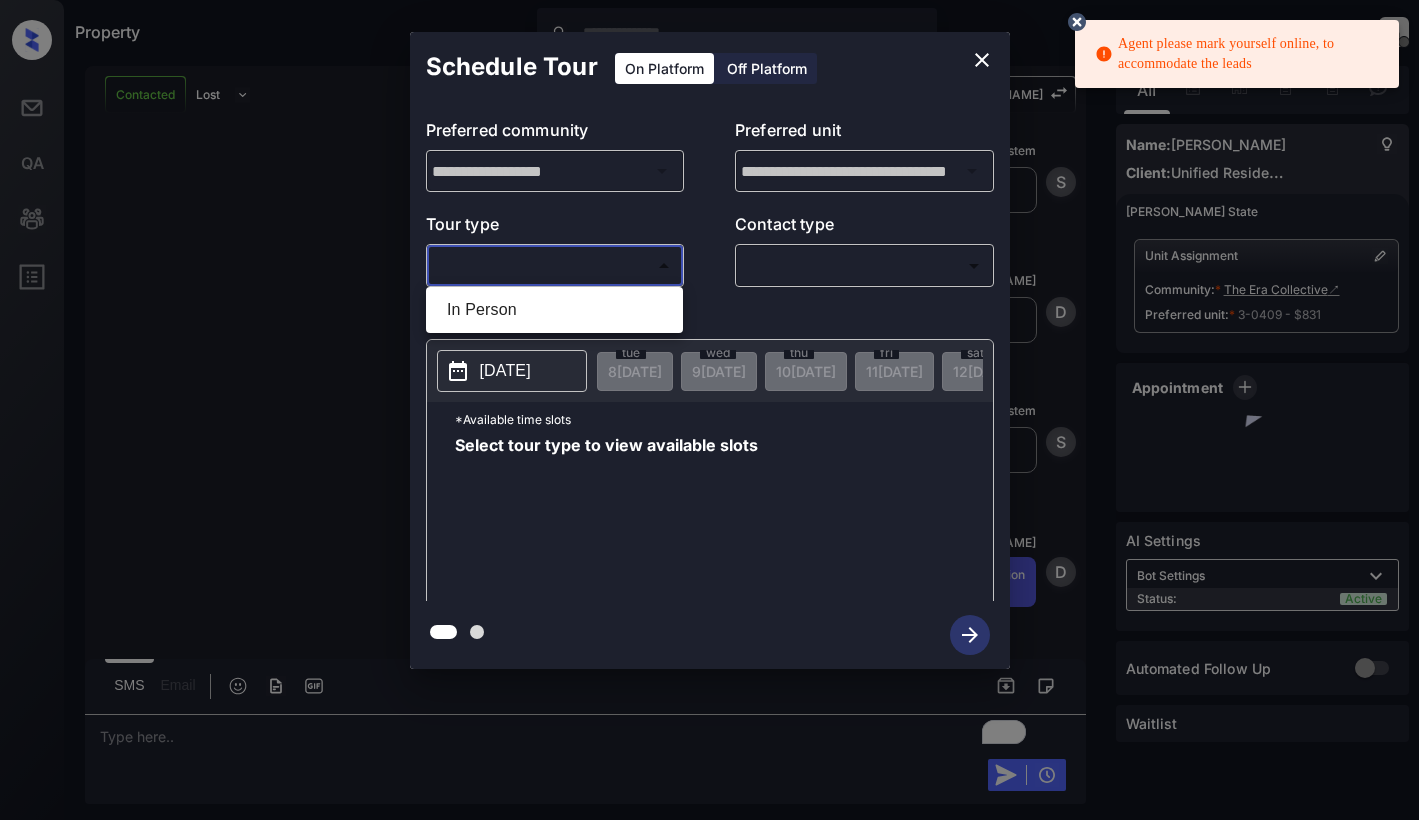 click on "Agent please mark yourself online, to accommodate the leads Property Dominic Ceralde Offline Set yourself   online Set yourself   on break Profile Switch to  light  mode Sign out Contacted Lost Lead Sentiment: Angry Upon sliding the acknowledgement:  Lead will move to lost stage. * ​ SMS and call option will be set to opt out. AFM will be turned off for the lead. Kelsey New Message Kelsey Notes Note: https://conversation.getzuma.com/686cd15bbaa3b5867ef73bc5 - Paste this link into your browser to view Kelsey’s conversation with the prospect Jul 08, 2025 01:05 am  Sync'd w  yardi K New Message Agent Lead created via leadPoller in Inbound stage. Jul 08, 2025 01:05 am A New Message Zuma Lead transferred to leasing agent: kelsey Jul 08, 2025 01:05 am  Sync'd w  yardi Z New Message Agent AFM Request sent to Kelsey. Jul 08, 2025 01:05 am A New Message Agent Notes Note: Structured Note:
Move In Date: 2025-09-01
ILS Note:
"I would like to request an application, confirm availability.
" A New Message   K K" at bounding box center (709, 410) 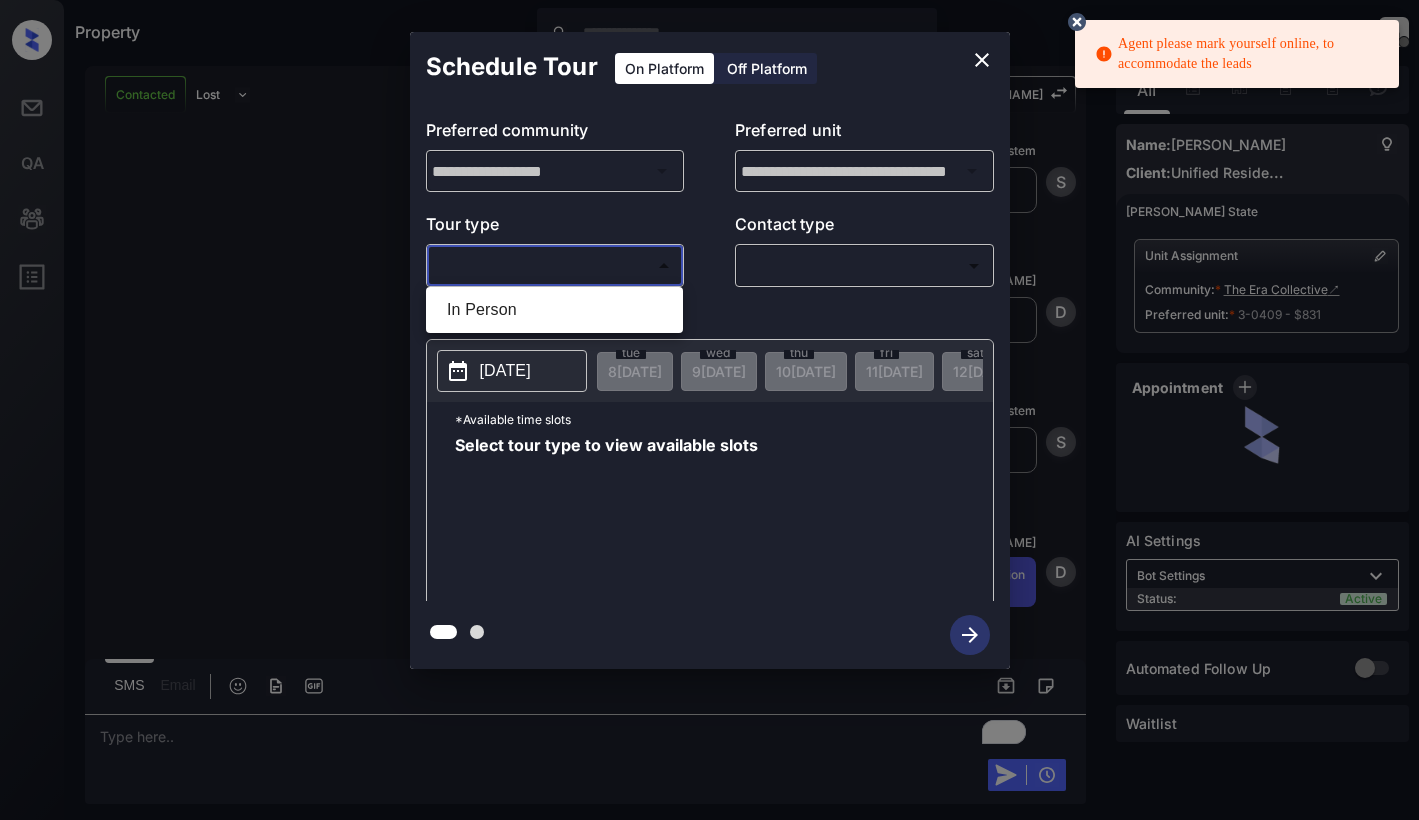 click on "In Person" at bounding box center (554, 310) 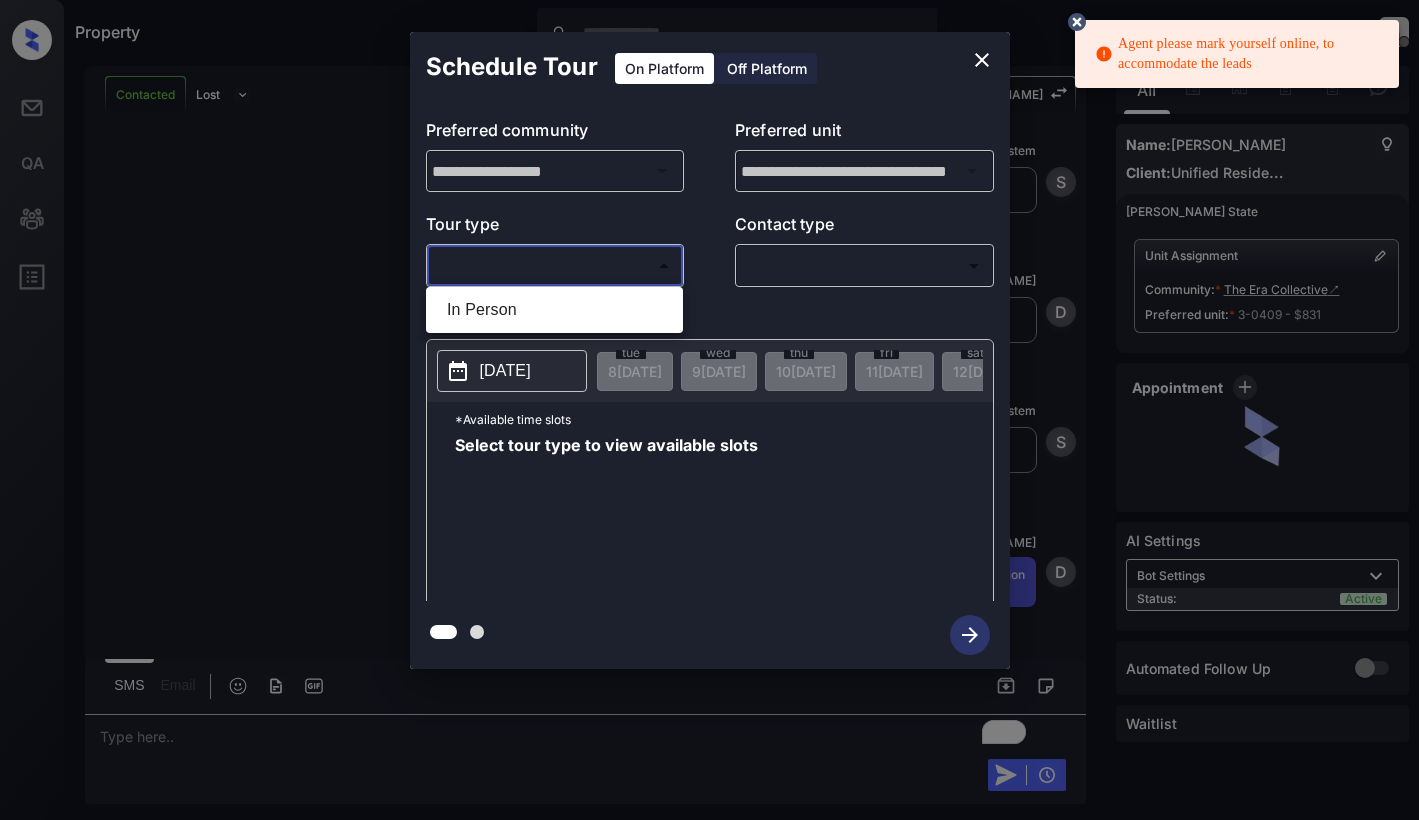 type on "********" 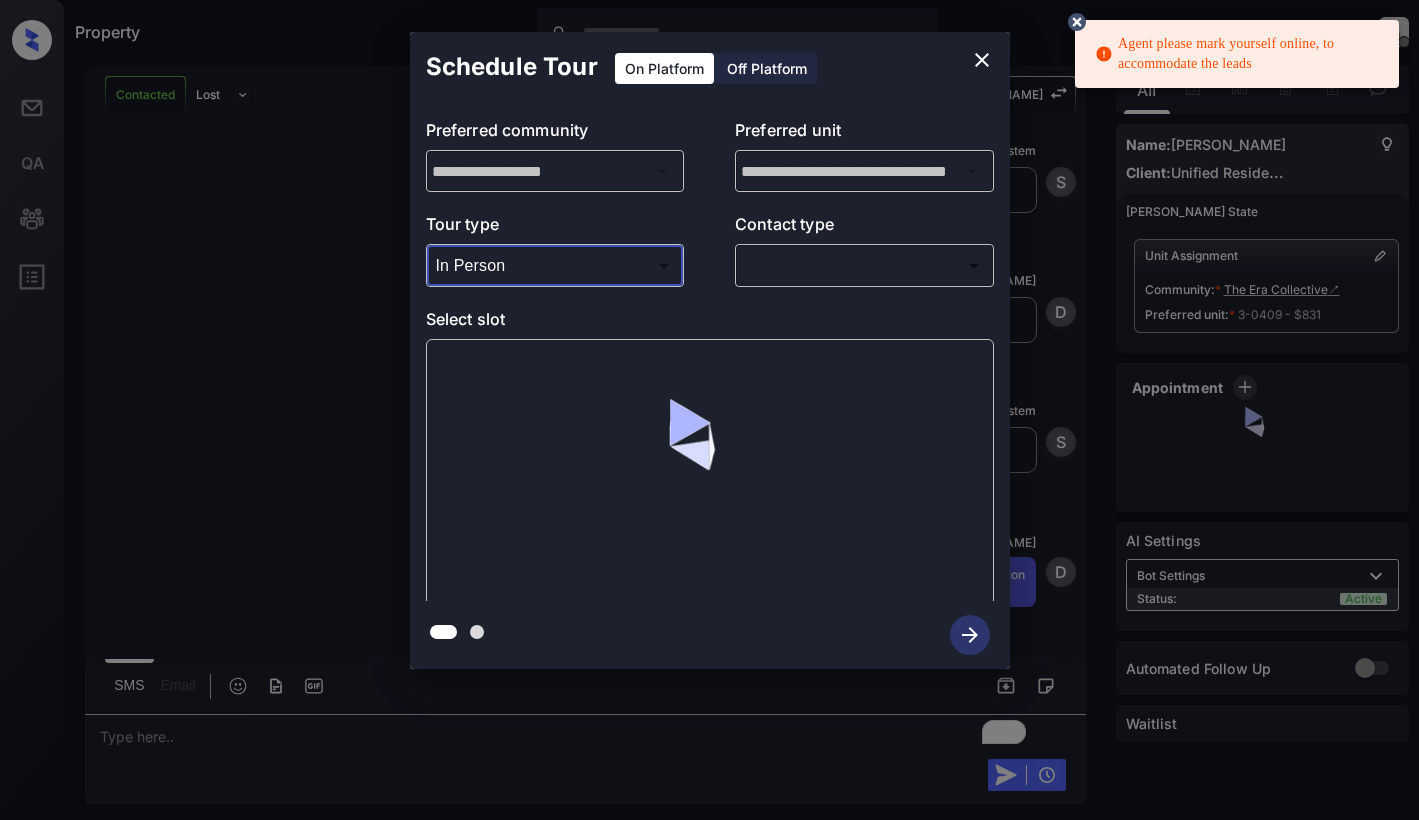 click on "Agent please mark yourself online, to accommodate the leads Property Dominic Ceralde Offline Set yourself   online Set yourself   on break Profile Switch to  light  mode Sign out Contacted Lost Lead Sentiment: Angry Upon sliding the acknowledgement:  Lead will move to lost stage. * ​ SMS and call option will be set to opt out. AFM will be turned off for the lead. Kelsey New Message Kelsey Notes Note: https://conversation.getzuma.com/686cd15bbaa3b5867ef73bc5 - Paste this link into your browser to view Kelsey’s conversation with the prospect Jul 08, 2025 01:05 am  Sync'd w  yardi K New Message Agent Lead created via leadPoller in Inbound stage. Jul 08, 2025 01:05 am A New Message Zuma Lead transferred to leasing agent: kelsey Jul 08, 2025 01:05 am  Sync'd w  yardi Z New Message Agent AFM Request sent to Kelsey. Jul 08, 2025 01:05 am A New Message Agent Notes Note: Structured Note:
Move In Date: 2025-09-01
ILS Note:
"I would like to request an application, confirm availability.
" A New Message   K K" at bounding box center (709, 410) 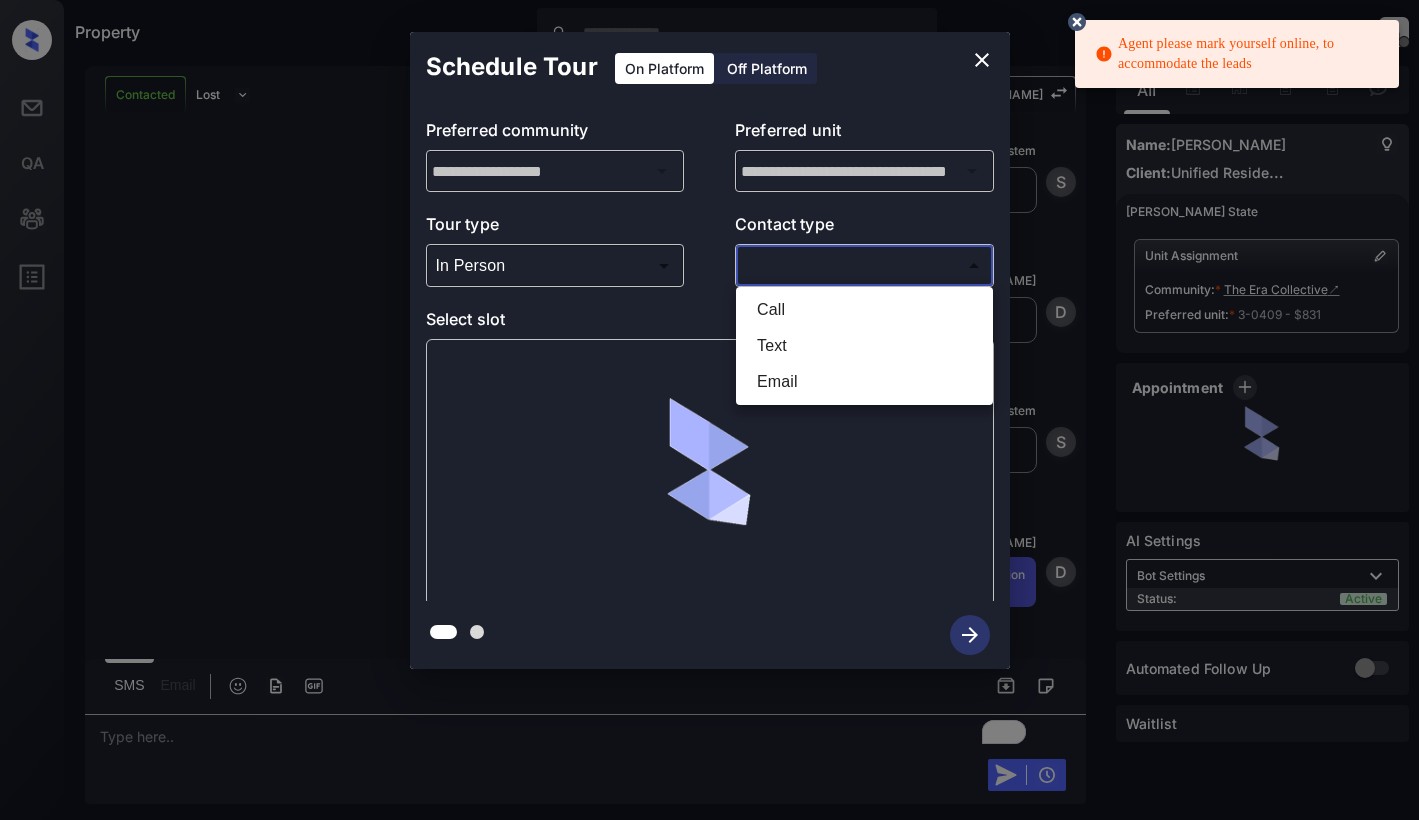 click on "Text" at bounding box center (864, 346) 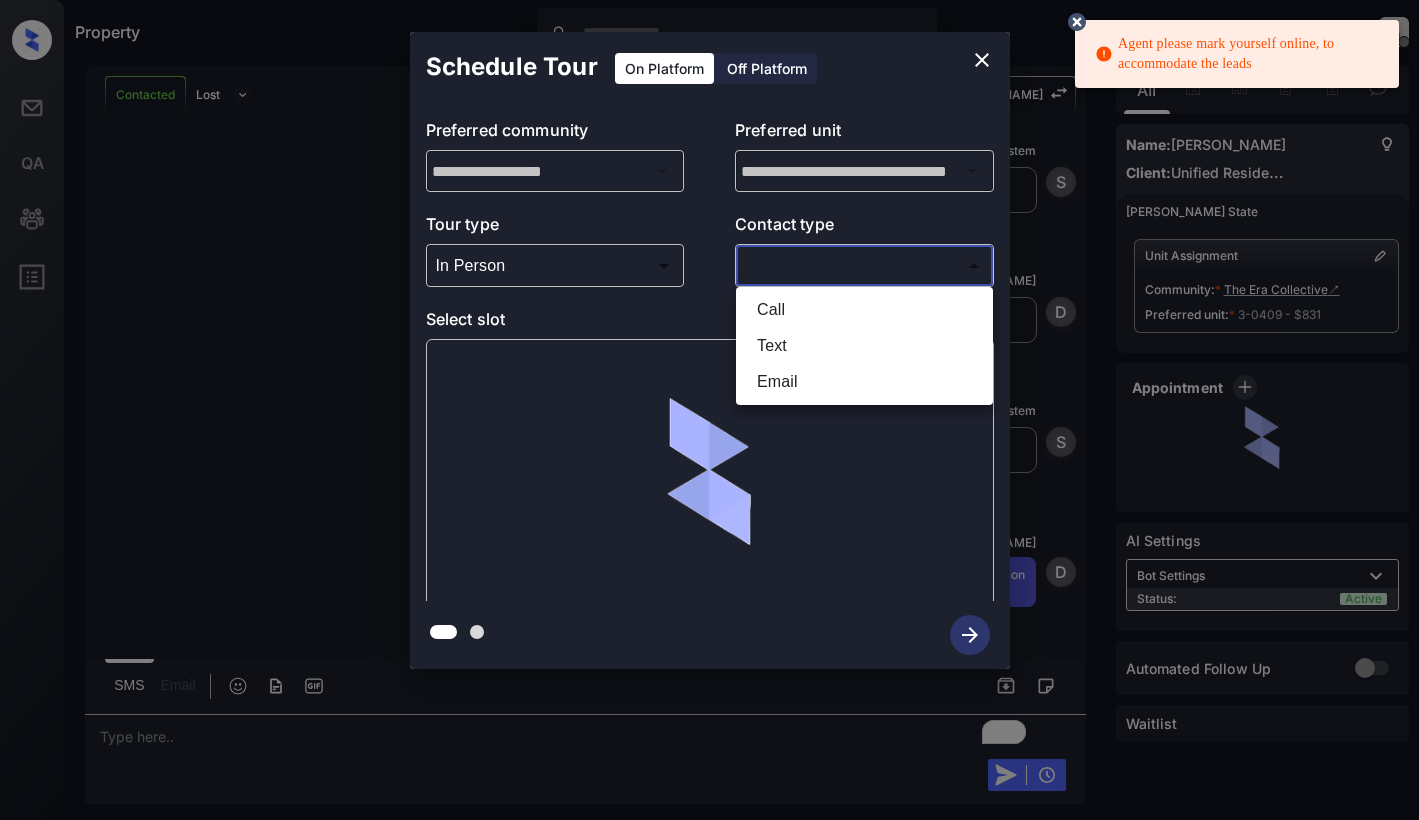 type on "****" 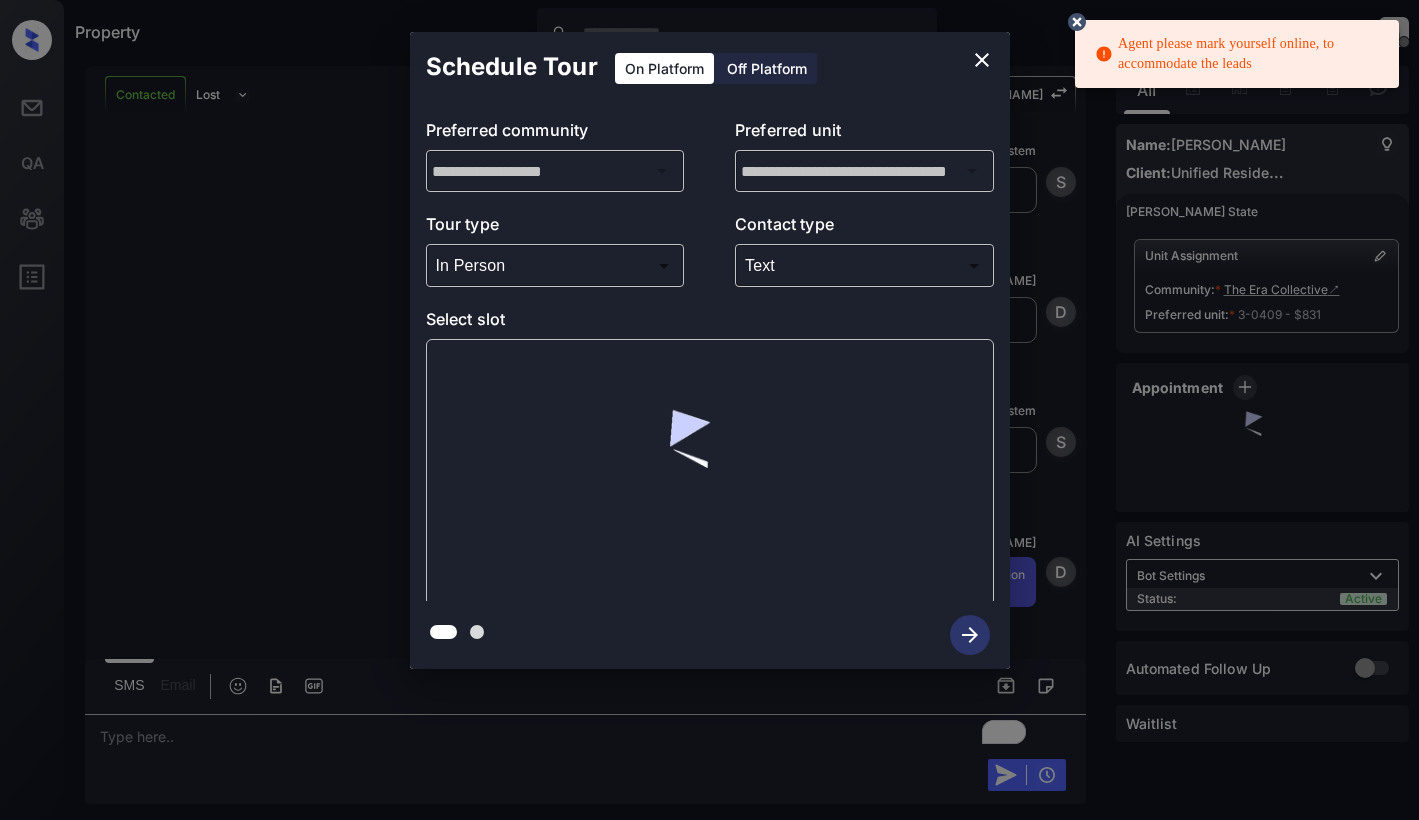 click on "**********" at bounding box center [709, 350] 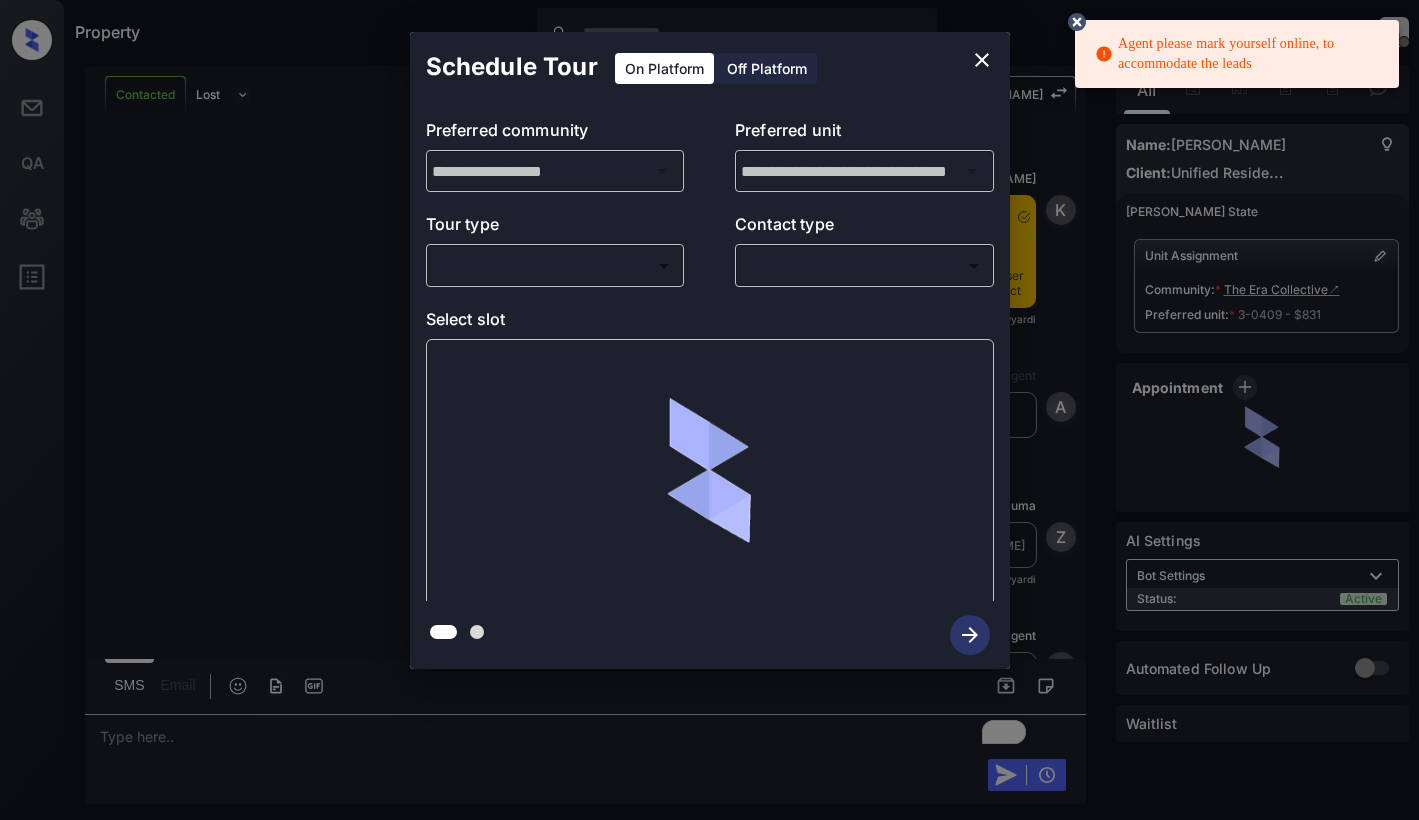 scroll, scrollTop: 0, scrollLeft: 0, axis: both 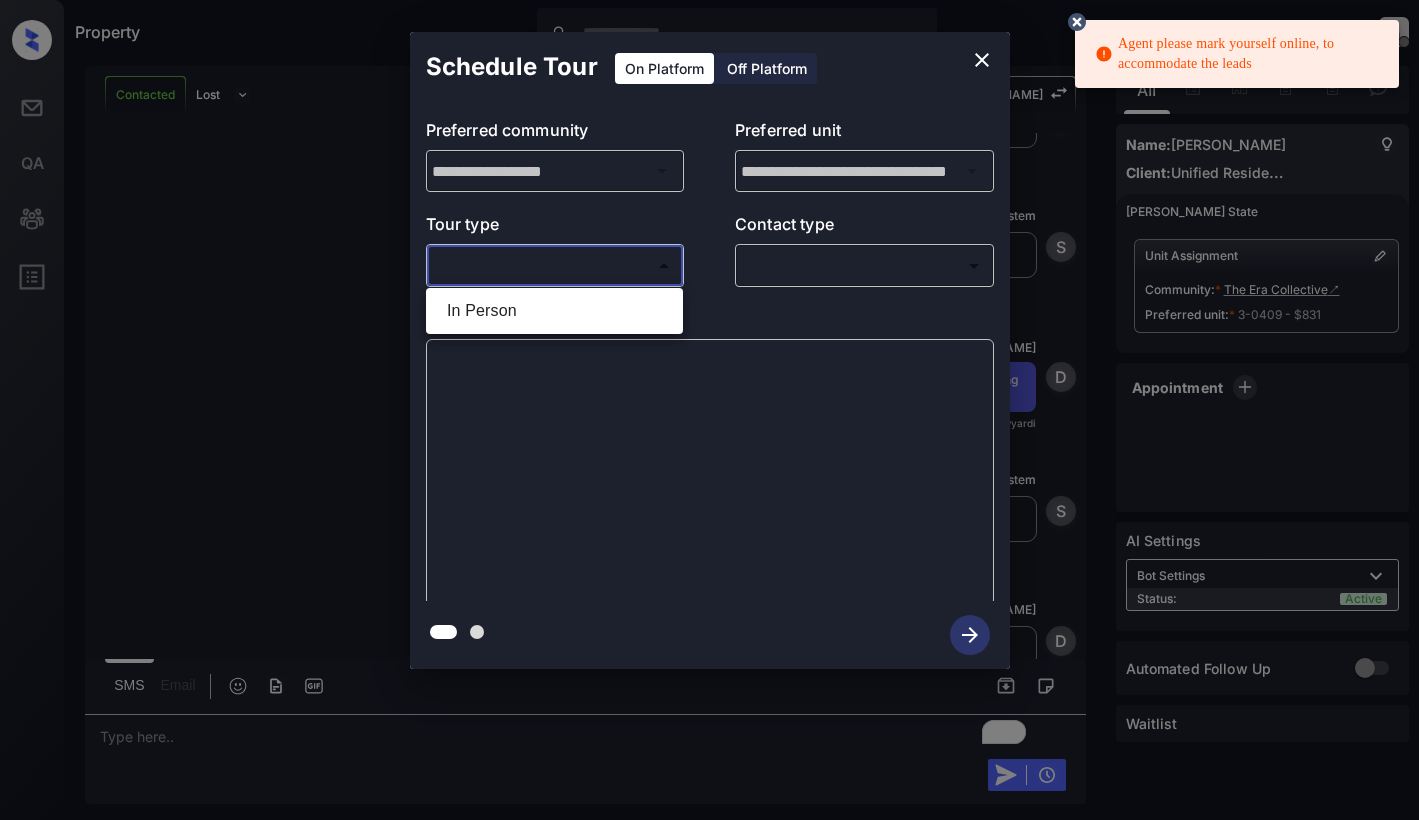 click on "Agent please mark yourself online, to accommodate the leads Property [PERSON_NAME] Offline Set yourself   online Set yourself   on break Profile Switch to  light  mode Sign out Contacted Lost Lead Sentiment: Angry Upon sliding the acknowledgement:  Lead will move to lost stage. * ​ SMS and call option will be set to opt out. AFM will be turned off for the lead. Kelsey New Message [PERSON_NAME] Notes Note: [URL][DOMAIN_NAME] - Paste this link into your browser to view [PERSON_NAME] conversation with the prospect [DATE] 01:05 am  Sync'd w  yardi K New Message Agent Lead created via leadPoller in Inbound stage. [DATE] 01:05 am A New Message [PERSON_NAME] Lead transferred to leasing agent: [PERSON_NAME] [DATE] 01:05 am  Sync'd w  yardi Z New Message Agent AFM Request sent to [PERSON_NAME]. [DATE] 01:05 am A New Message Agent Notes Note: Structured Note:
Move In Date: [DATE]
ILS Note:
"I would like to request an application, confirm availability.
" A New Message   K K" at bounding box center [709, 410] 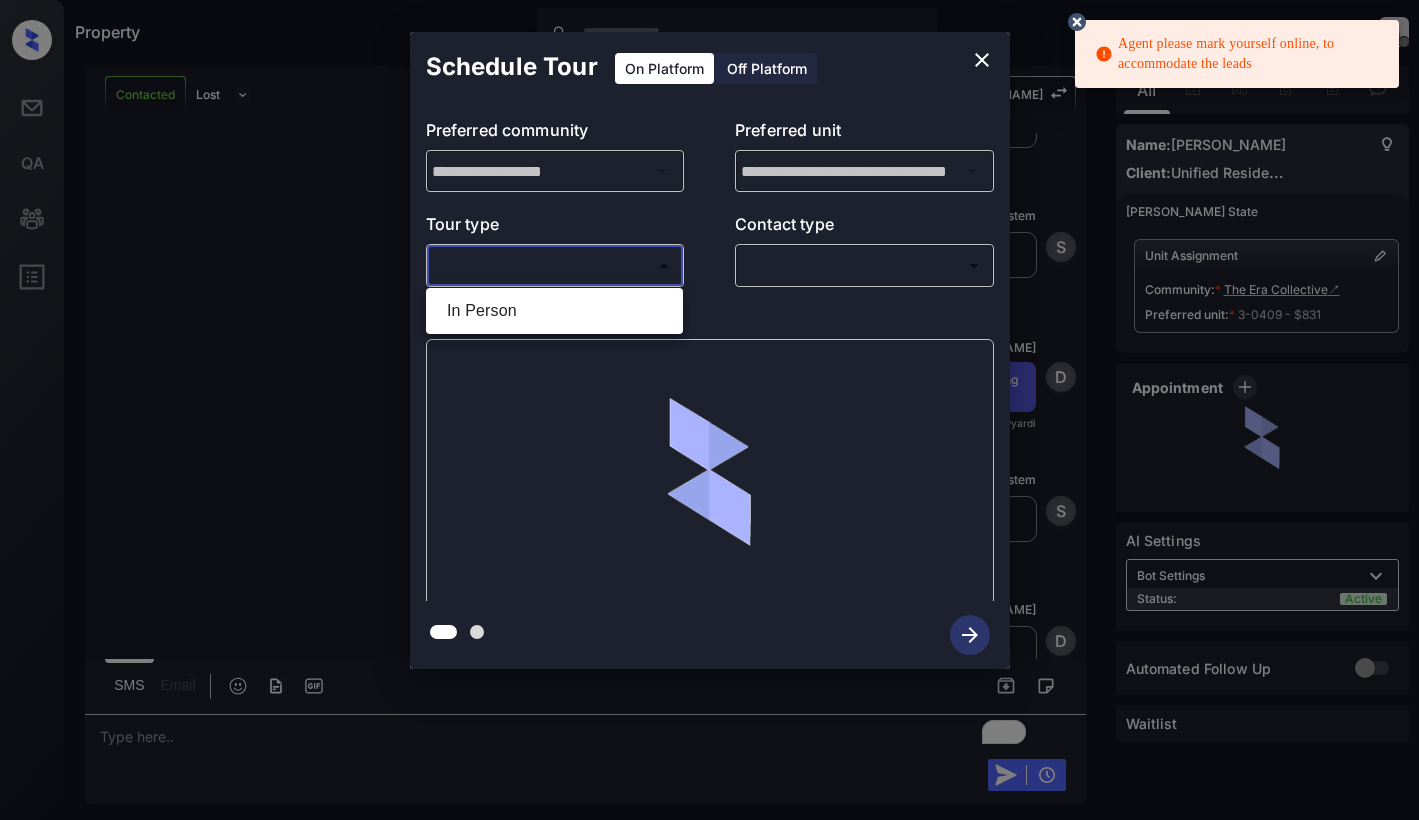 click on "In Person" at bounding box center [554, 311] 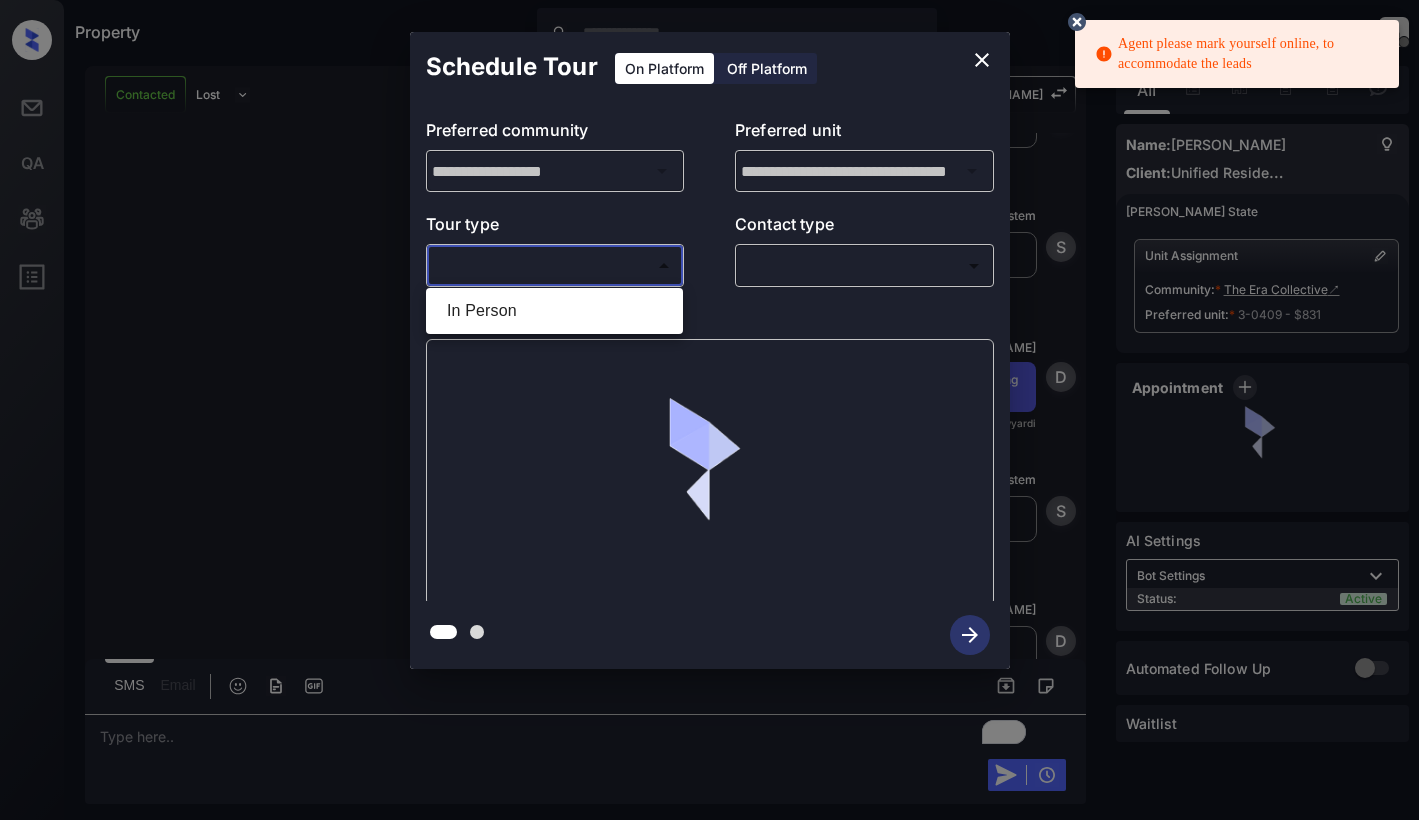 type on "********" 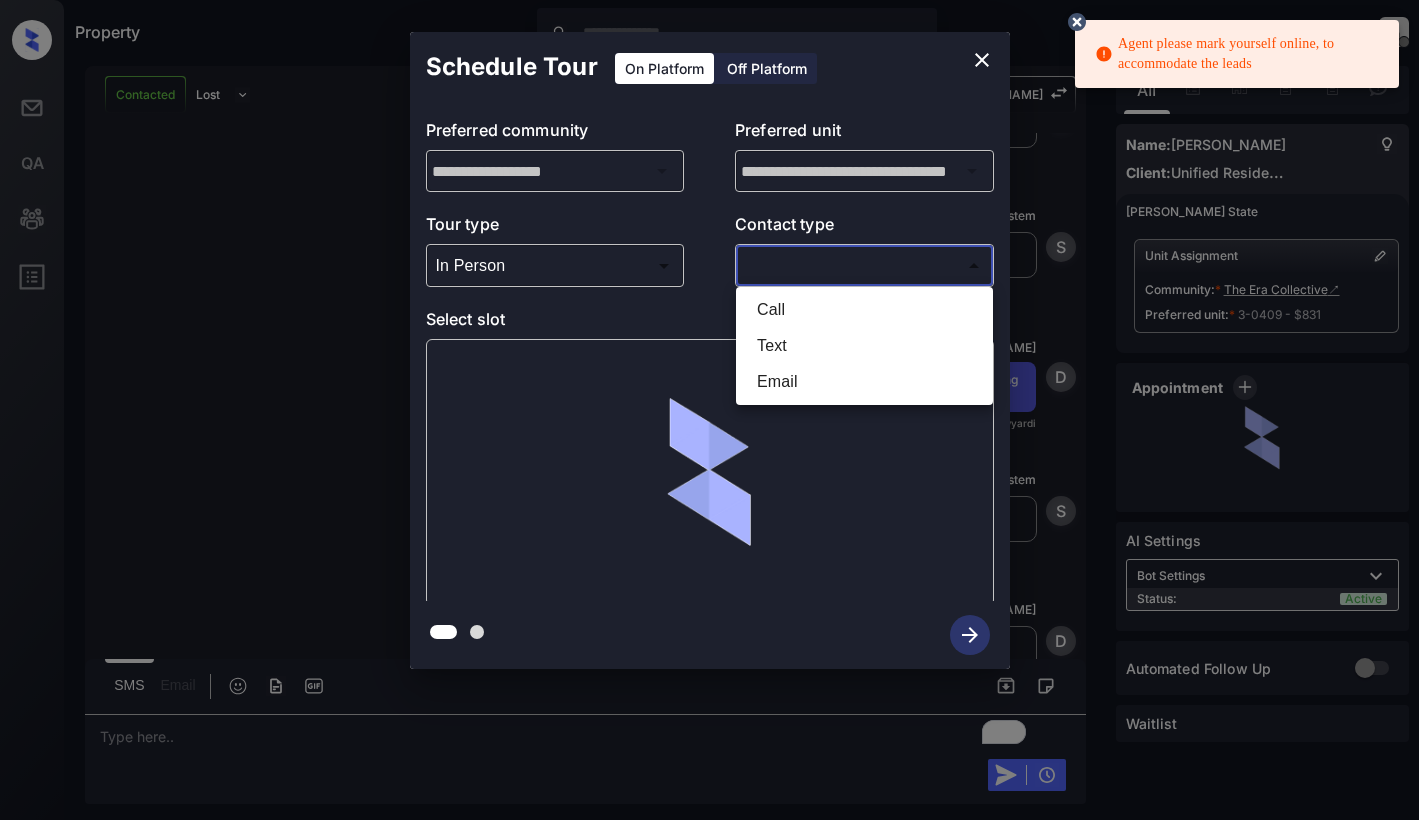 click on "Agent please mark yourself online, to accommodate the leads Property [PERSON_NAME] Offline Set yourself   online Set yourself   on break Profile Switch to  light  mode Sign out Contacted Lost Lead Sentiment: Angry Upon sliding the acknowledgement:  Lead will move to lost stage. * ​ SMS and call option will be set to opt out. AFM will be turned off for the lead. Kelsey New Message [PERSON_NAME] Notes Note: [URL][DOMAIN_NAME] - Paste this link into your browser to view [PERSON_NAME] conversation with the prospect [DATE] 01:05 am  Sync'd w  yardi K New Message Agent Lead created via leadPoller in Inbound stage. [DATE] 01:05 am A New Message [PERSON_NAME] Lead transferred to leasing agent: [PERSON_NAME] [DATE] 01:05 am  Sync'd w  yardi Z New Message Agent AFM Request sent to [PERSON_NAME]. [DATE] 01:05 am A New Message Agent Notes Note: Structured Note:
Move In Date: [DATE]
ILS Note:
"I would like to request an application, confirm availability.
" A New Message   K K" at bounding box center (709, 410) 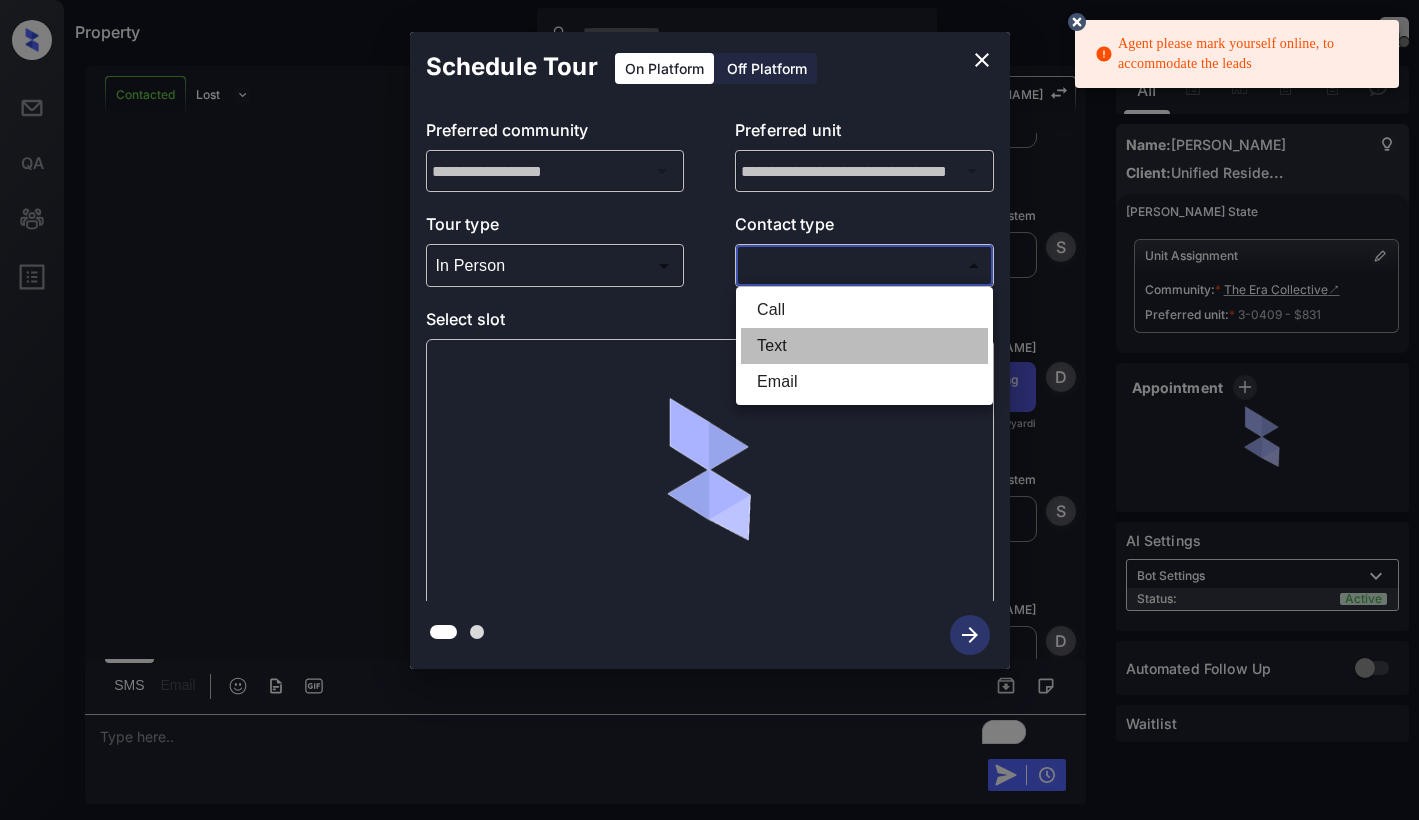 click on "Text" at bounding box center (864, 346) 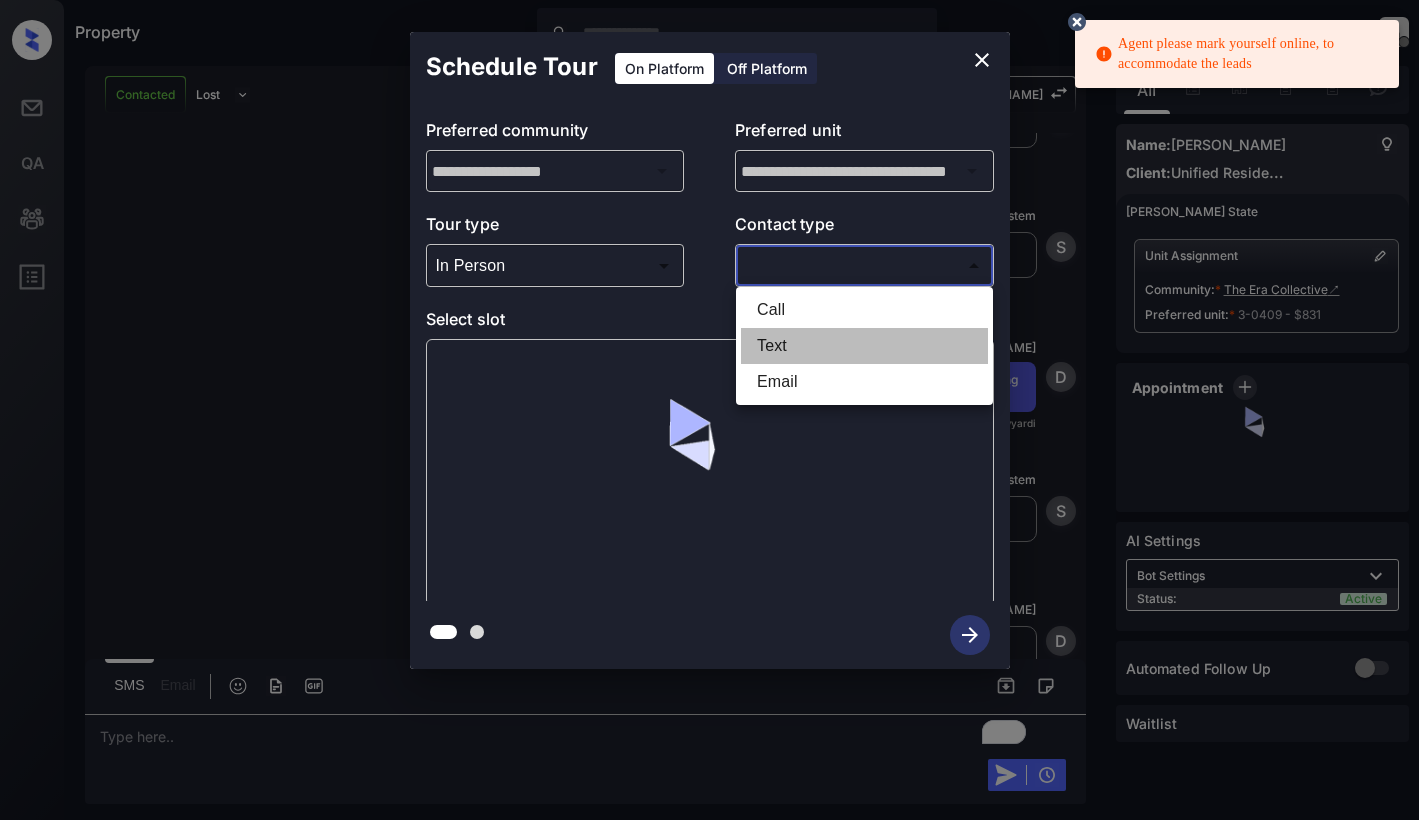 type on "****" 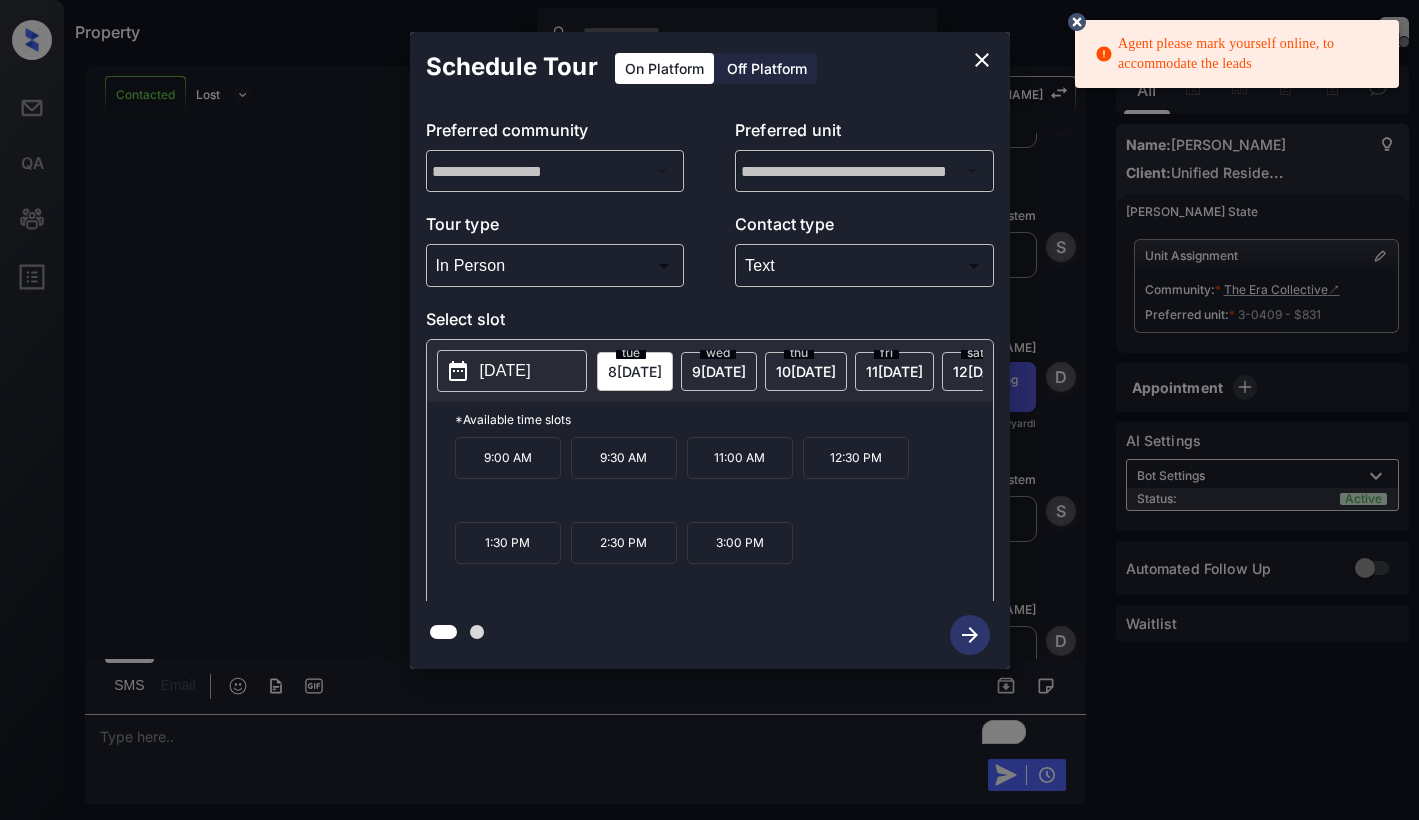 click on "[DATE]" at bounding box center [512, 371] 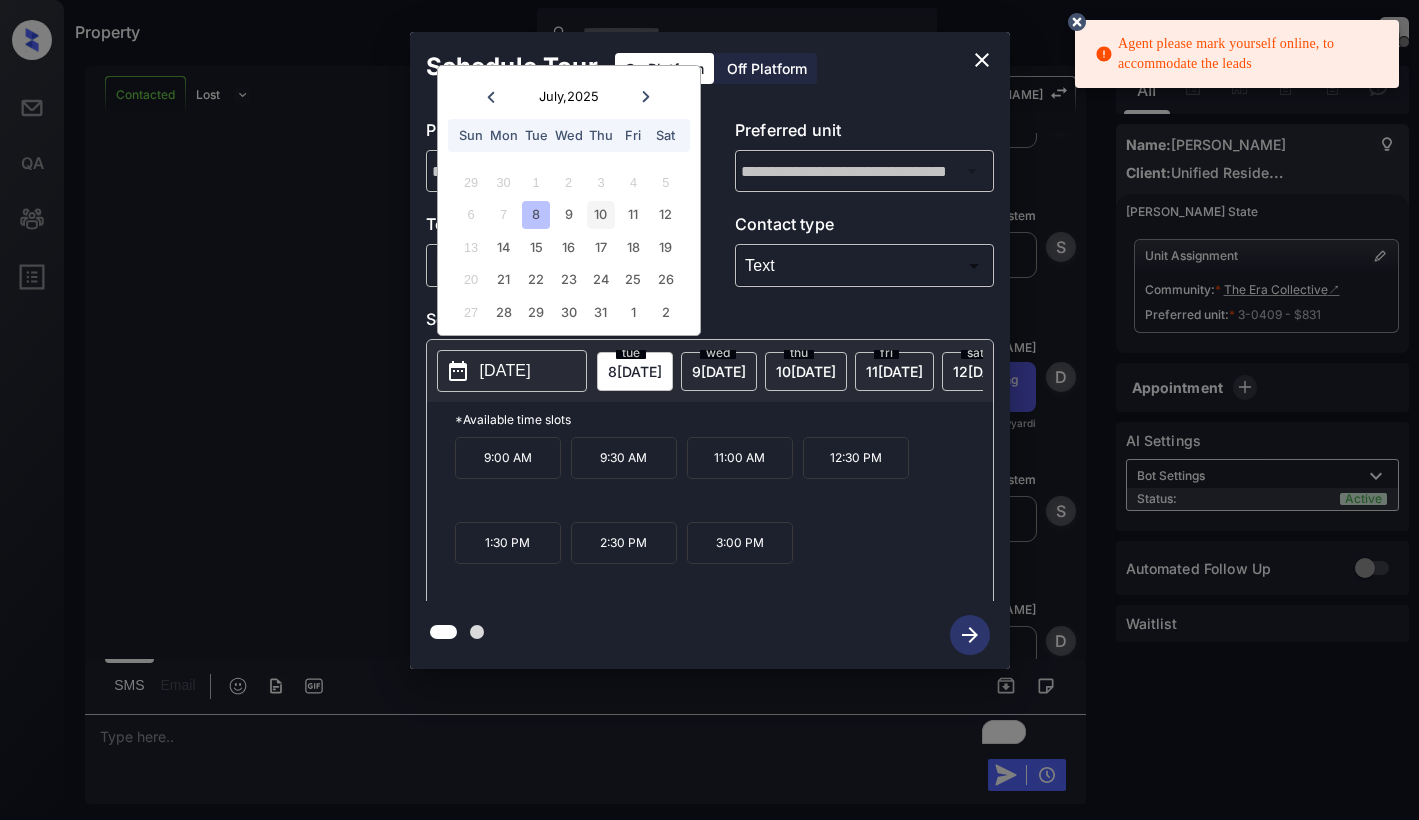 click on "10" at bounding box center [600, 214] 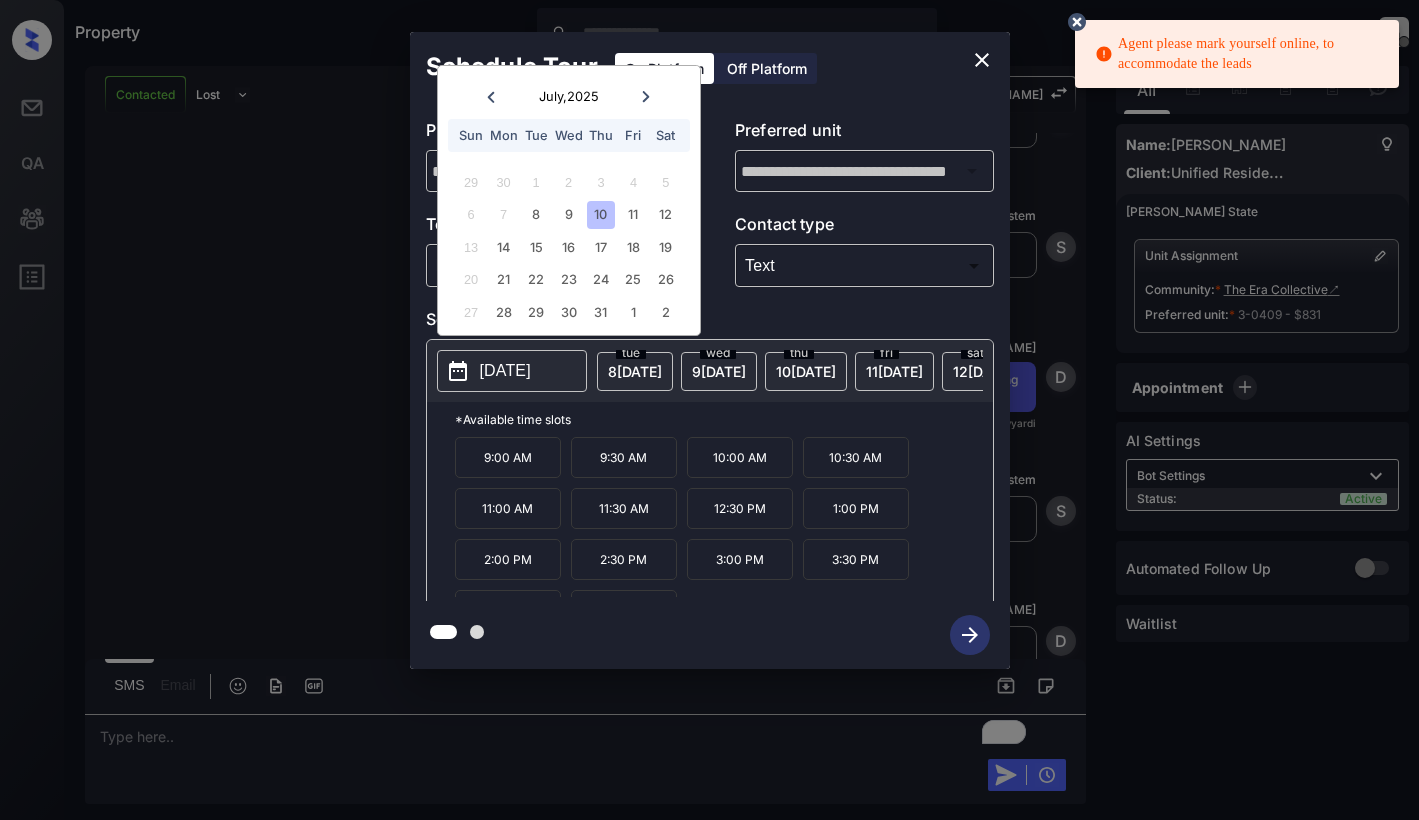 click on "3:00 PM" at bounding box center [740, 559] 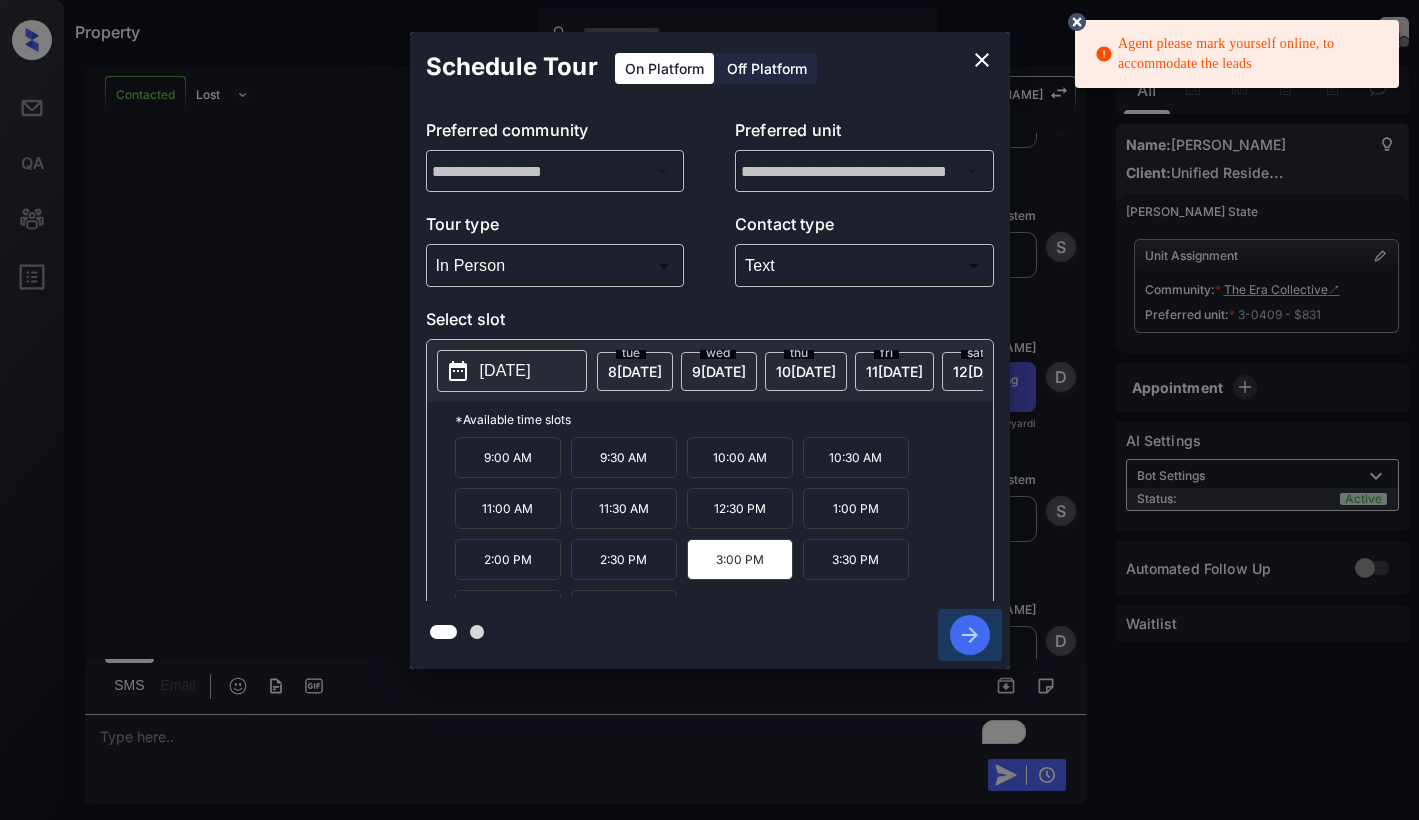 click 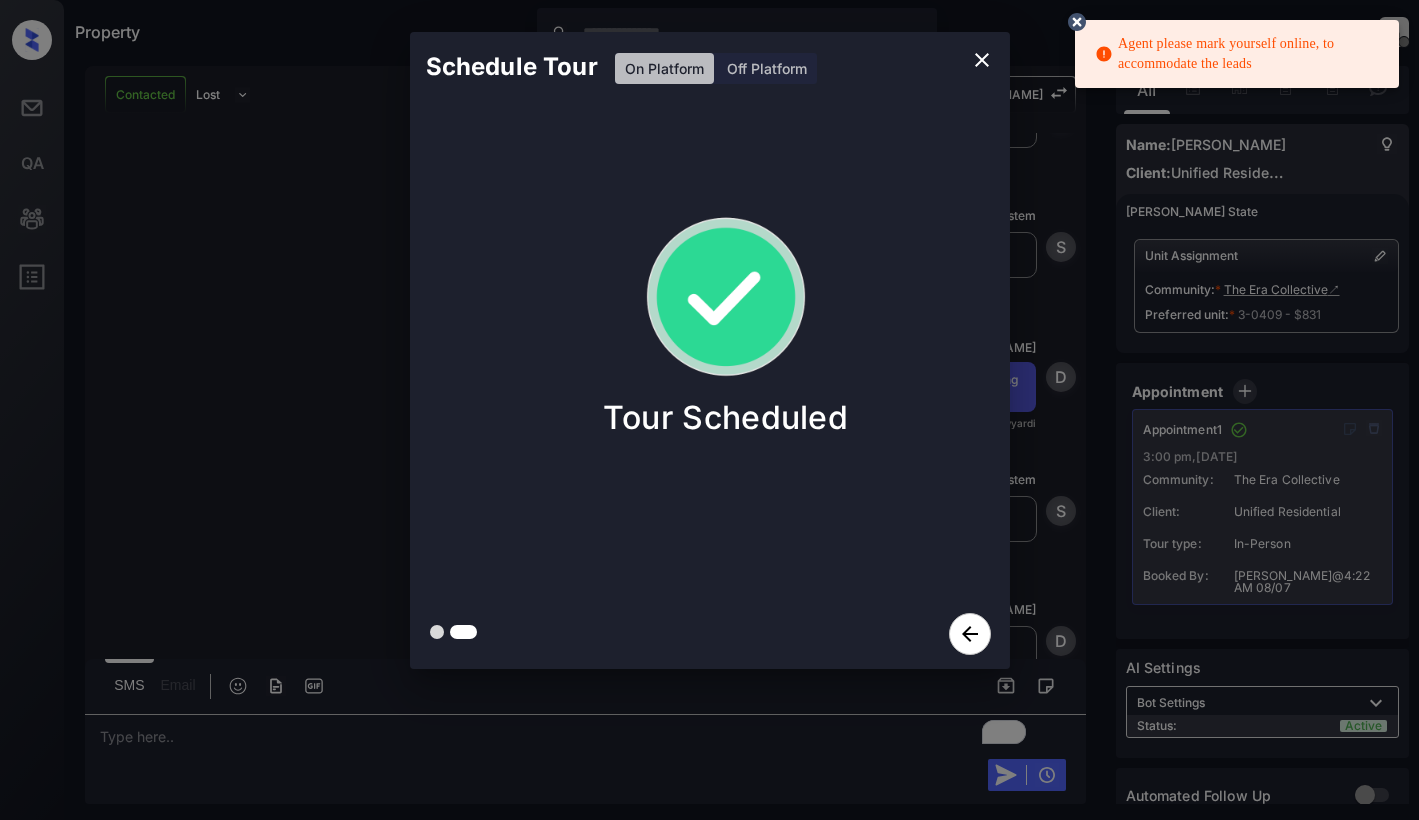 click on "Schedule Tour On Platform Off Platform Tour Scheduled" at bounding box center [709, 350] 